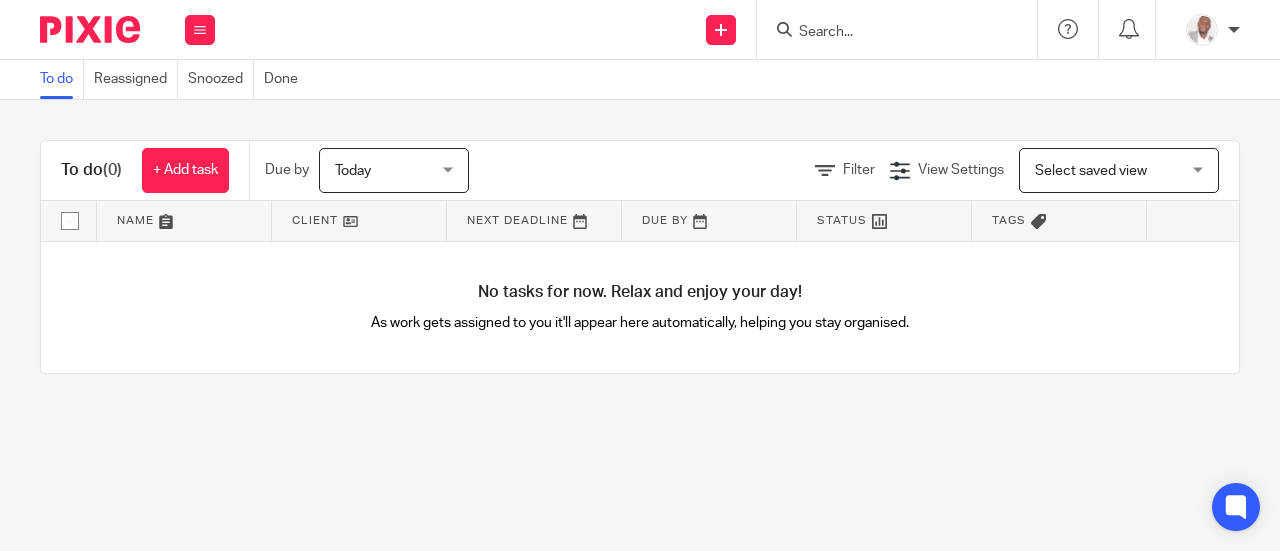 scroll, scrollTop: 0, scrollLeft: 0, axis: both 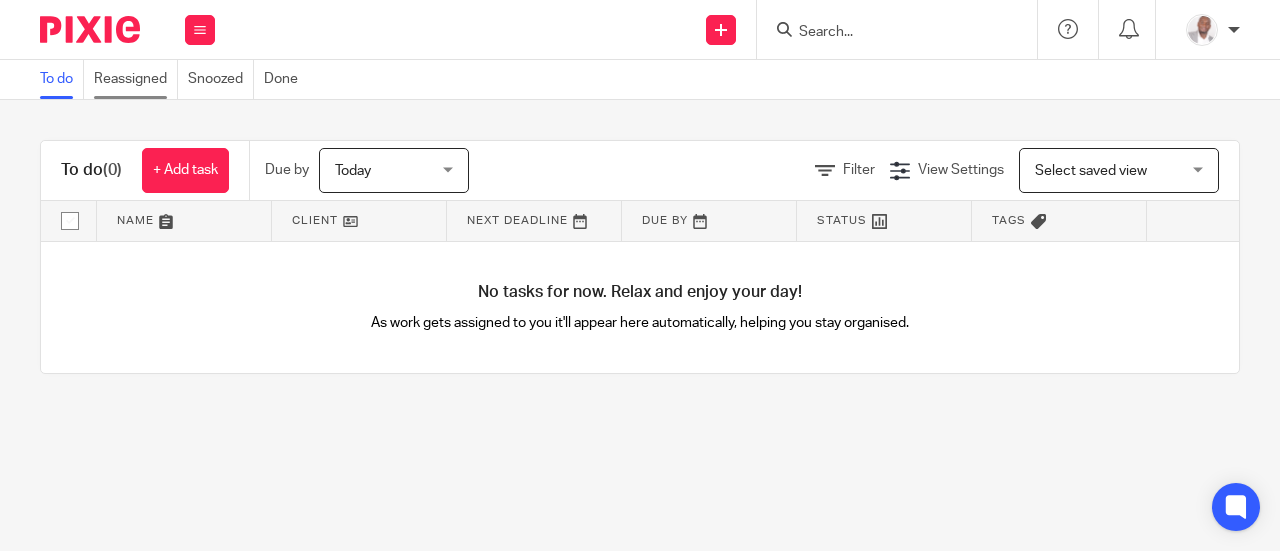 click on "Reassigned" at bounding box center [136, 79] 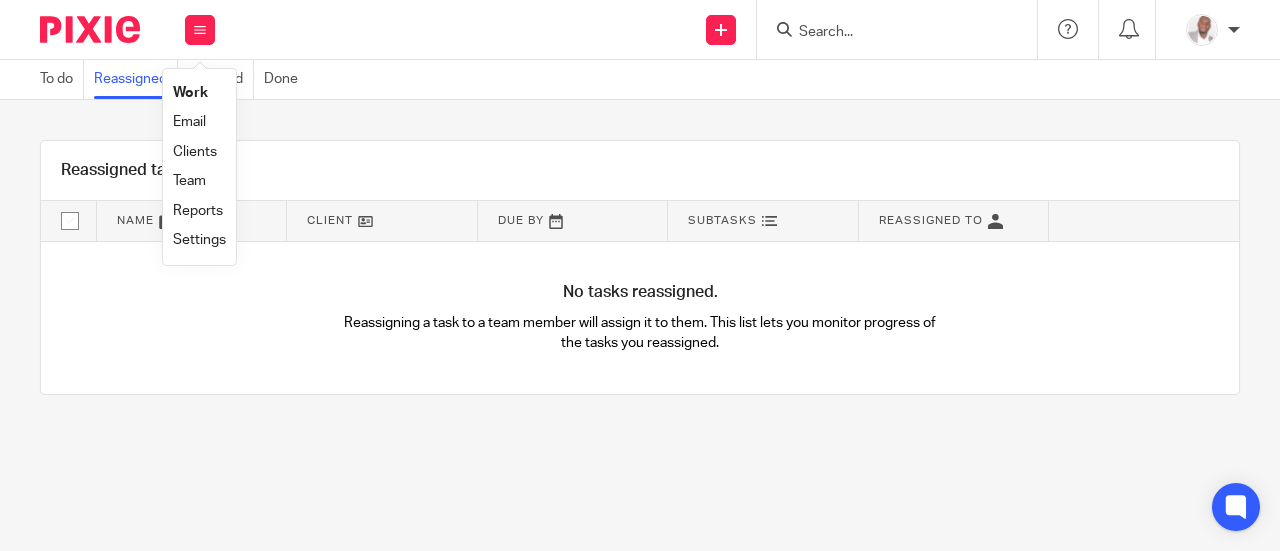 scroll, scrollTop: 0, scrollLeft: 0, axis: both 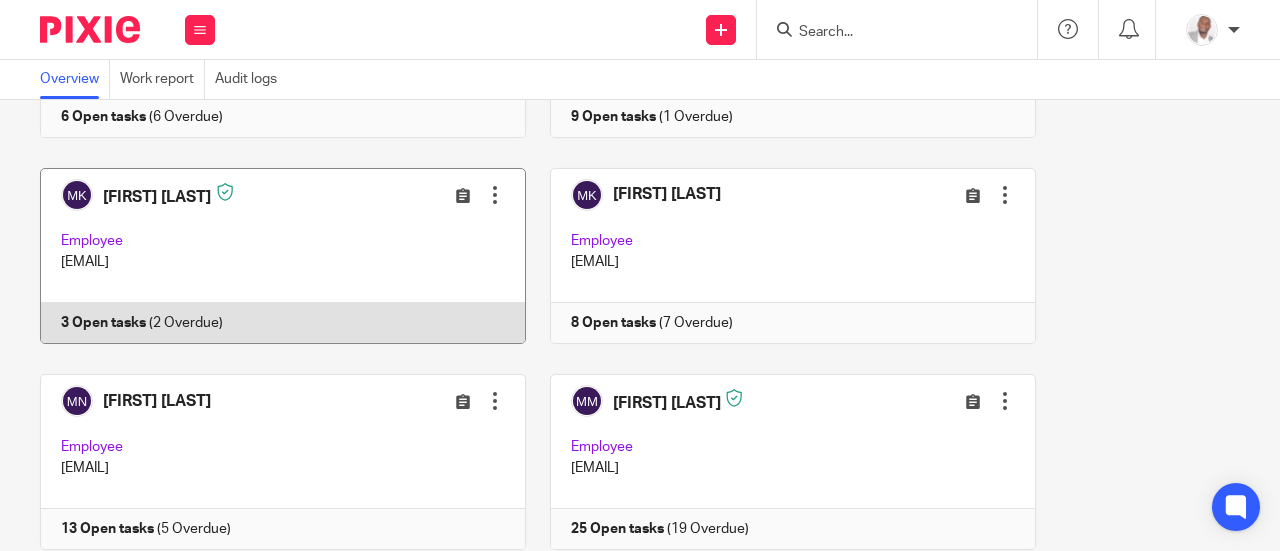 click at bounding box center (272, 256) 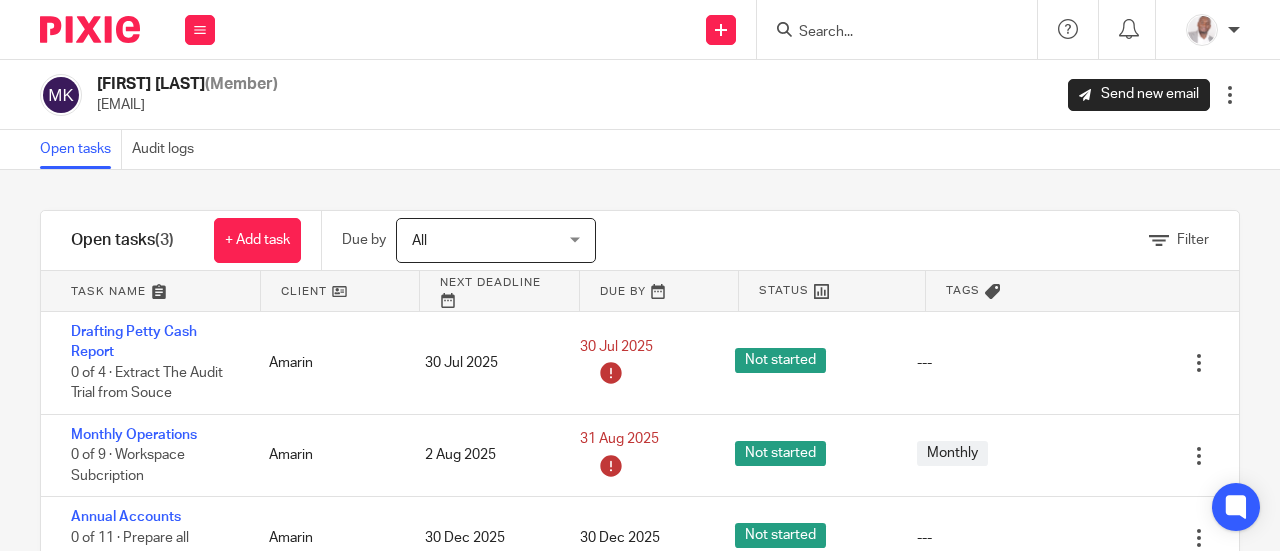 scroll, scrollTop: 0, scrollLeft: 0, axis: both 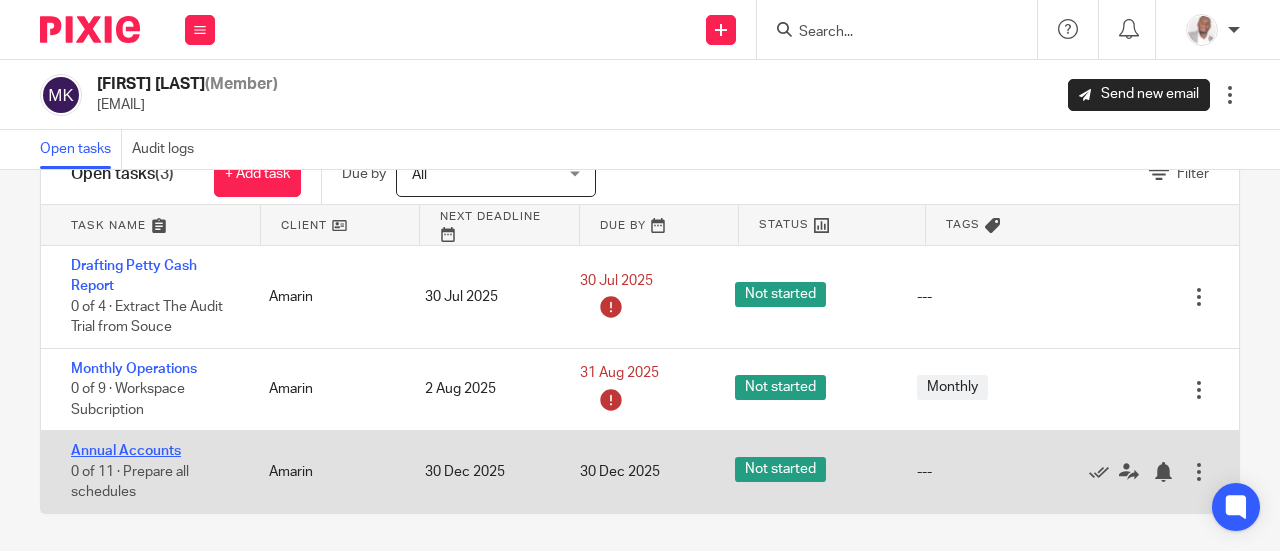click on "Annual Accounts" at bounding box center (126, 451) 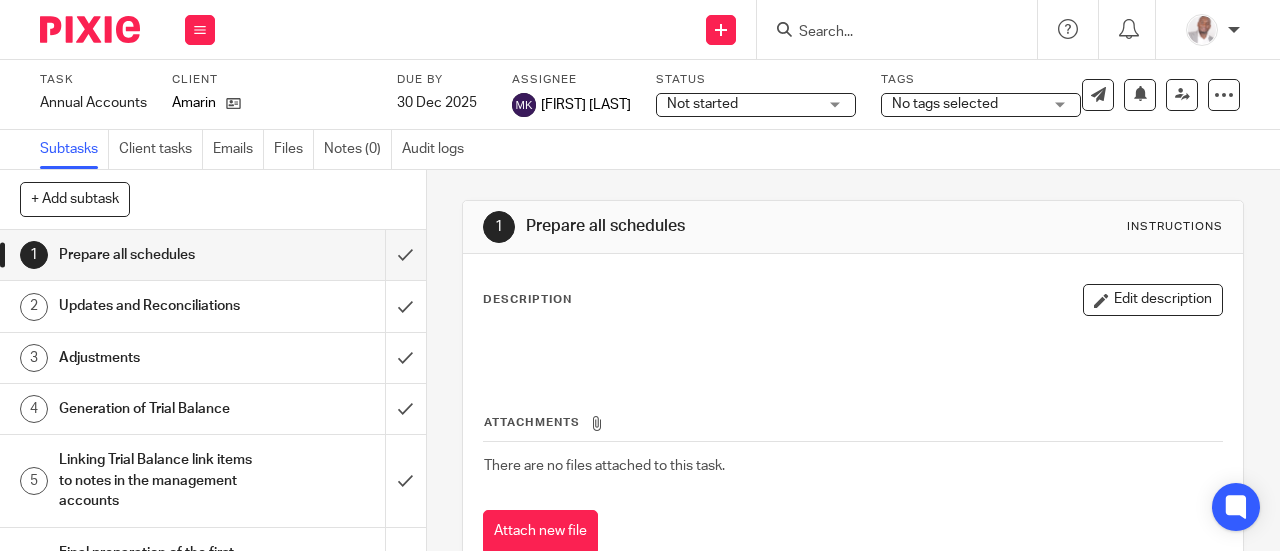 scroll, scrollTop: 0, scrollLeft: 0, axis: both 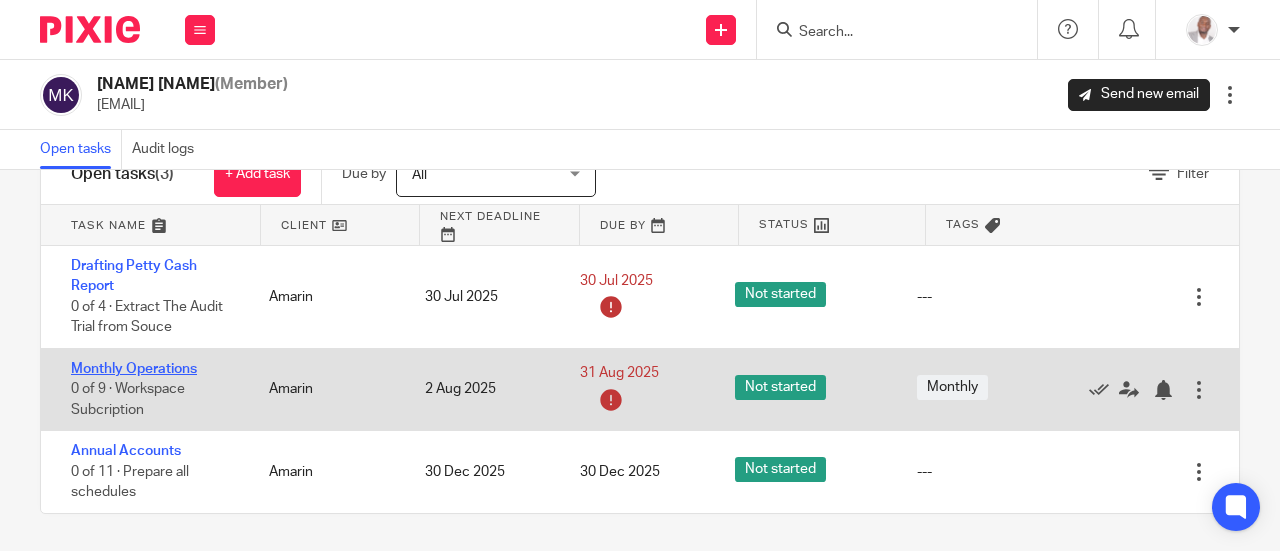 click on "Monthly Operations" at bounding box center (134, 369) 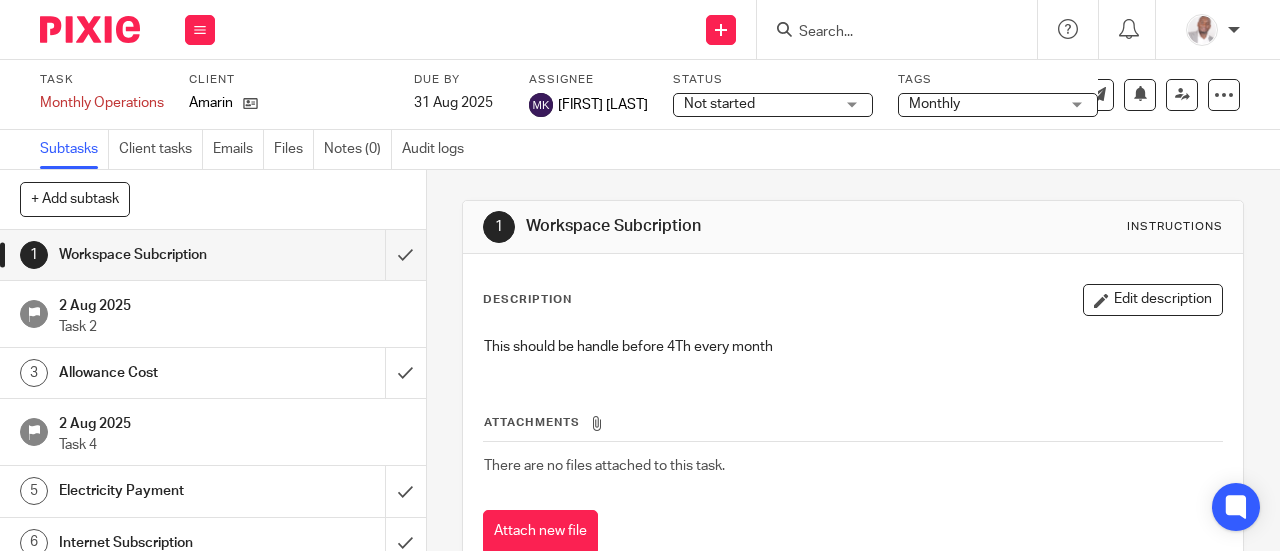 scroll, scrollTop: 0, scrollLeft: 0, axis: both 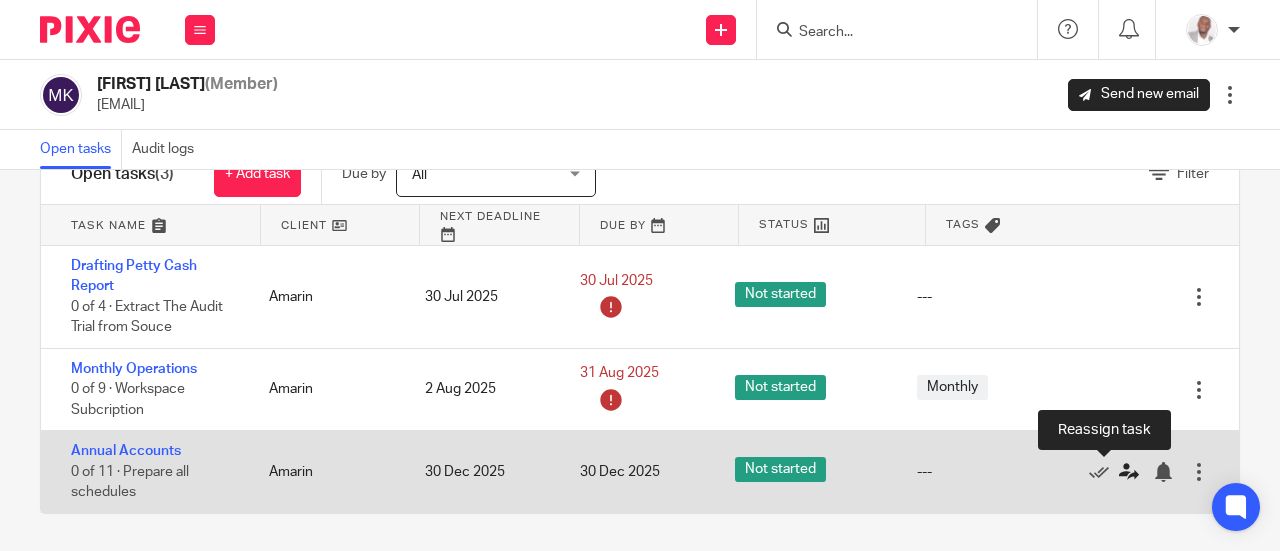 click at bounding box center (1129, 472) 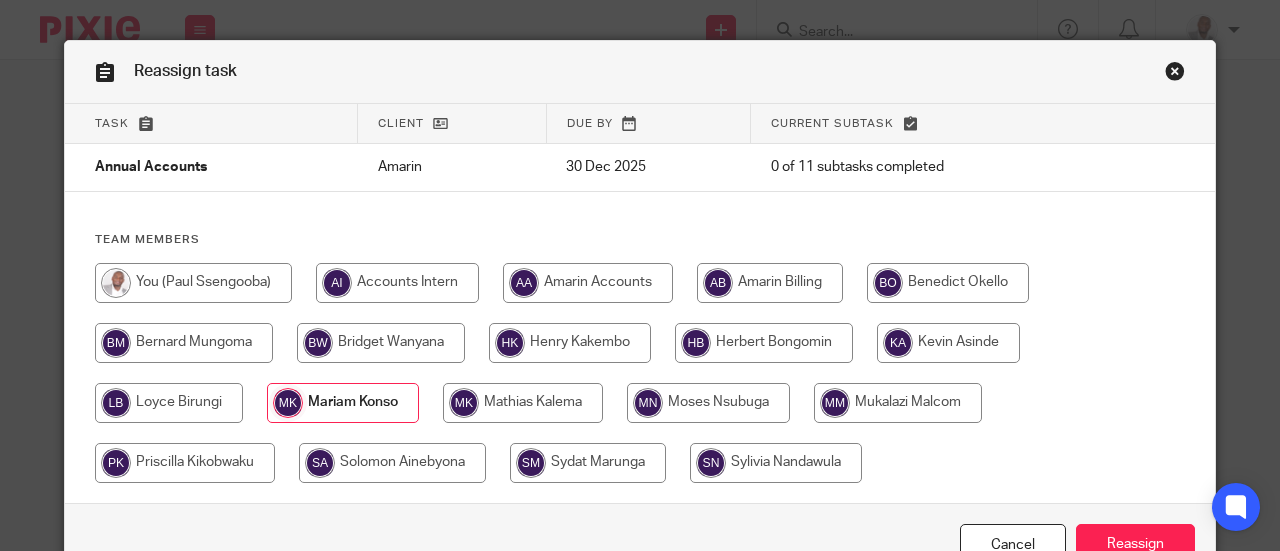 scroll, scrollTop: 0, scrollLeft: 0, axis: both 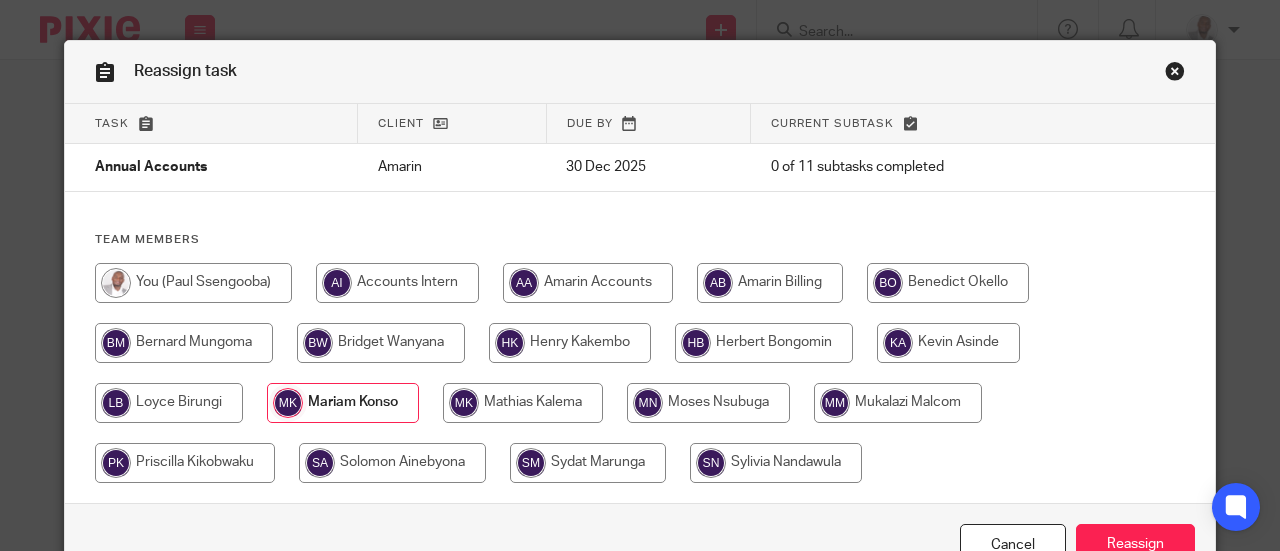 click at bounding box center (588, 463) 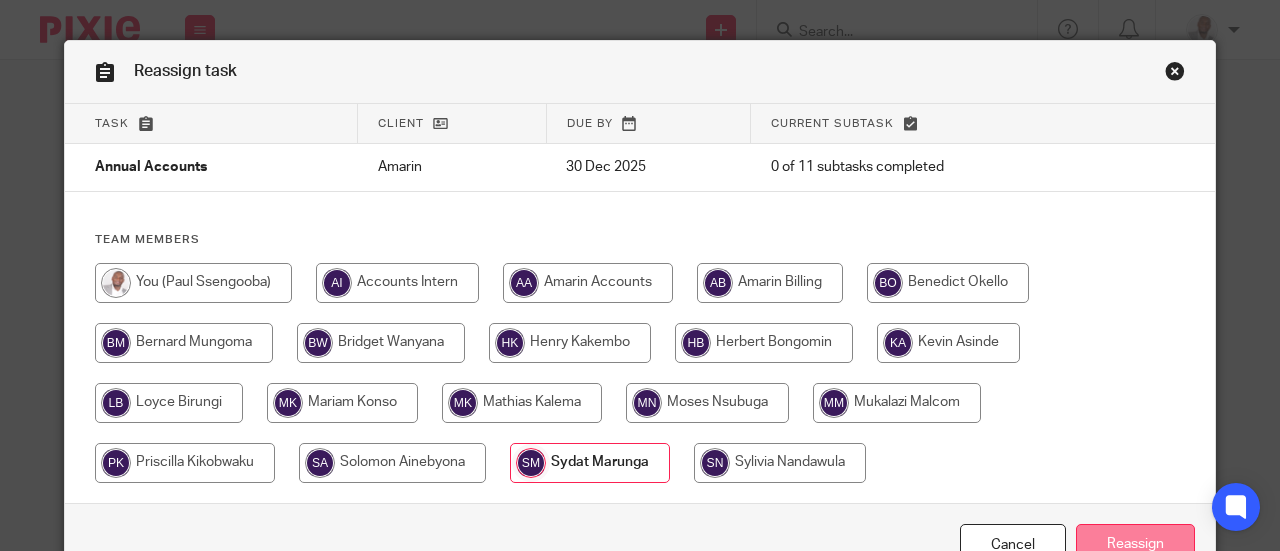 click on "Reassign" at bounding box center [1135, 545] 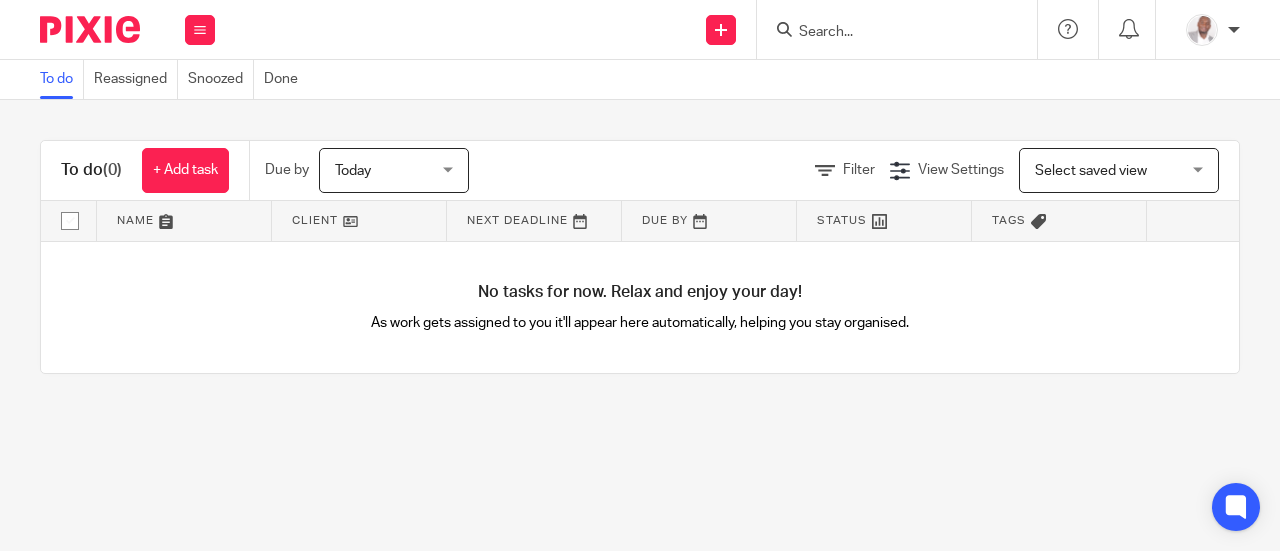 scroll, scrollTop: 0, scrollLeft: 0, axis: both 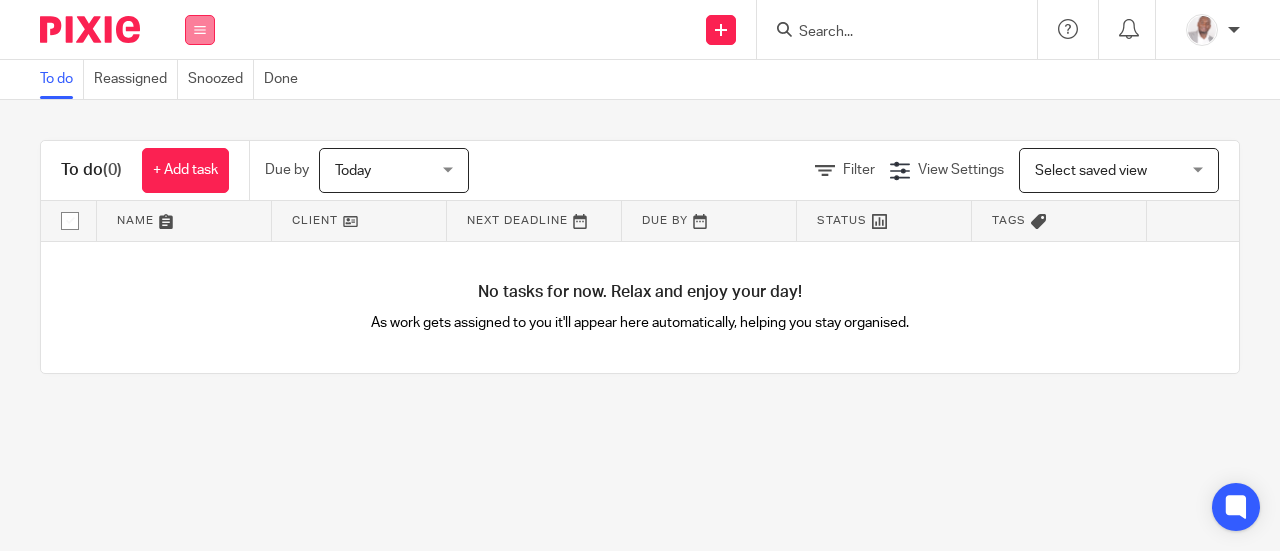 click at bounding box center [200, 30] 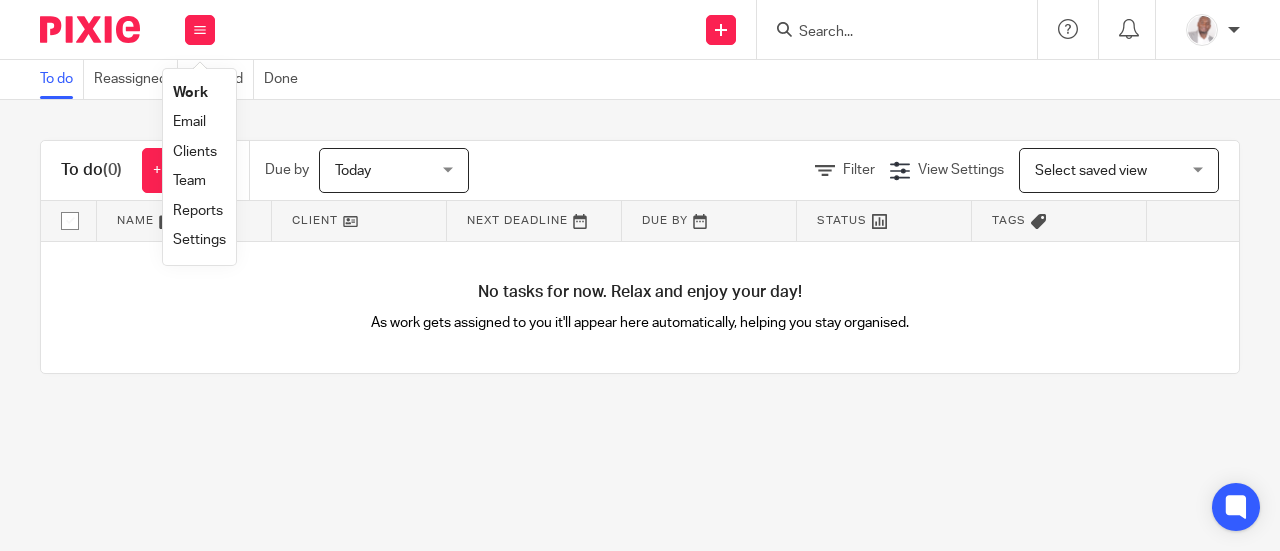 click on "Team" at bounding box center (189, 181) 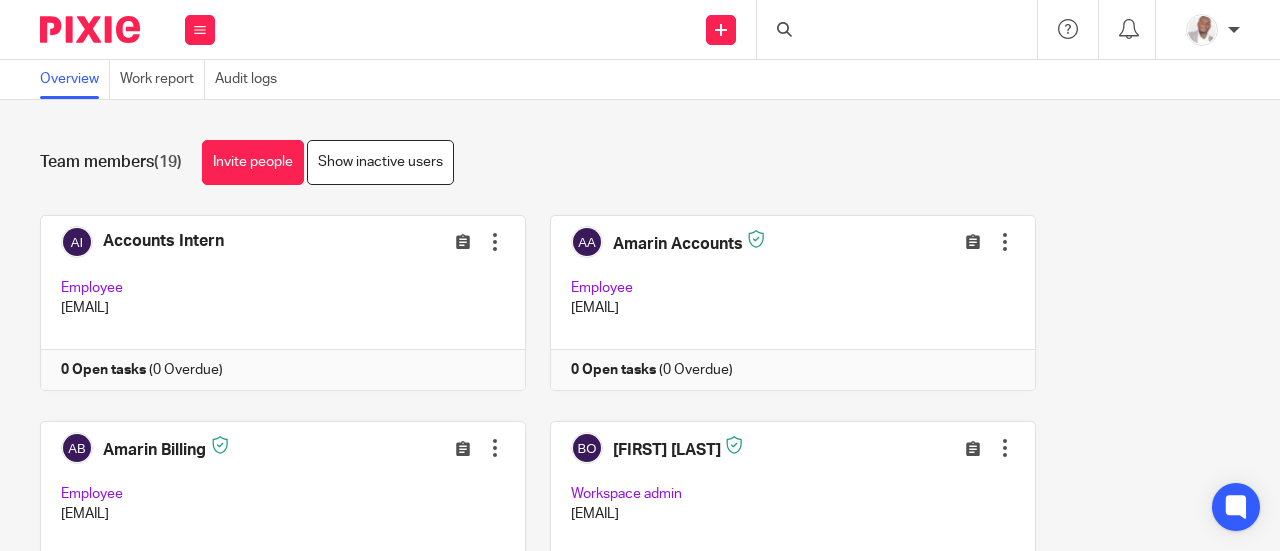 scroll, scrollTop: 0, scrollLeft: 0, axis: both 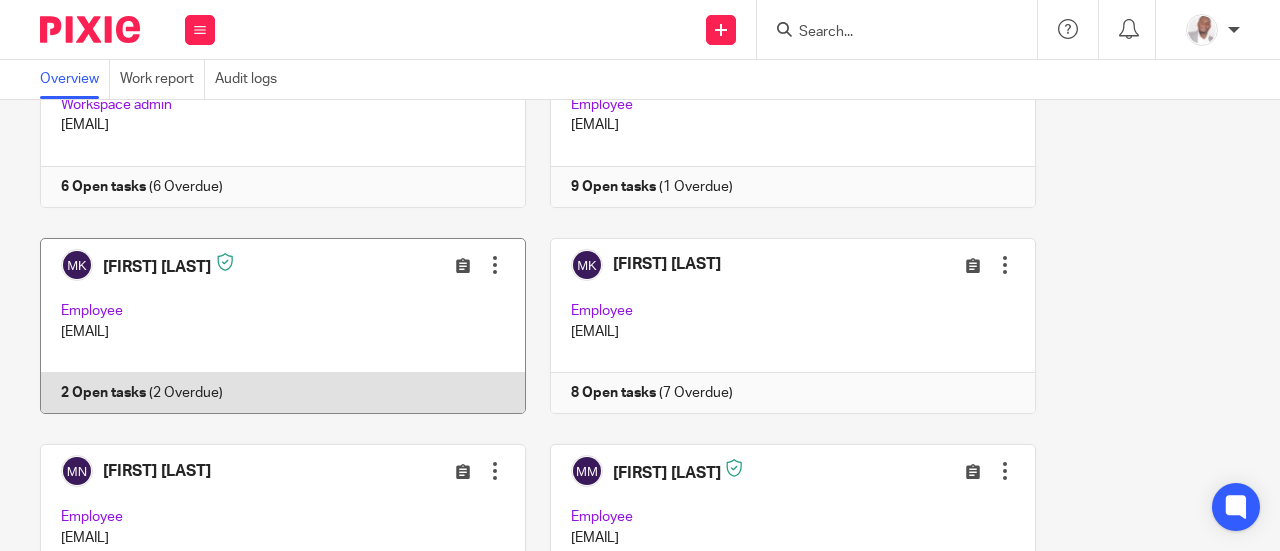 click at bounding box center (272, 326) 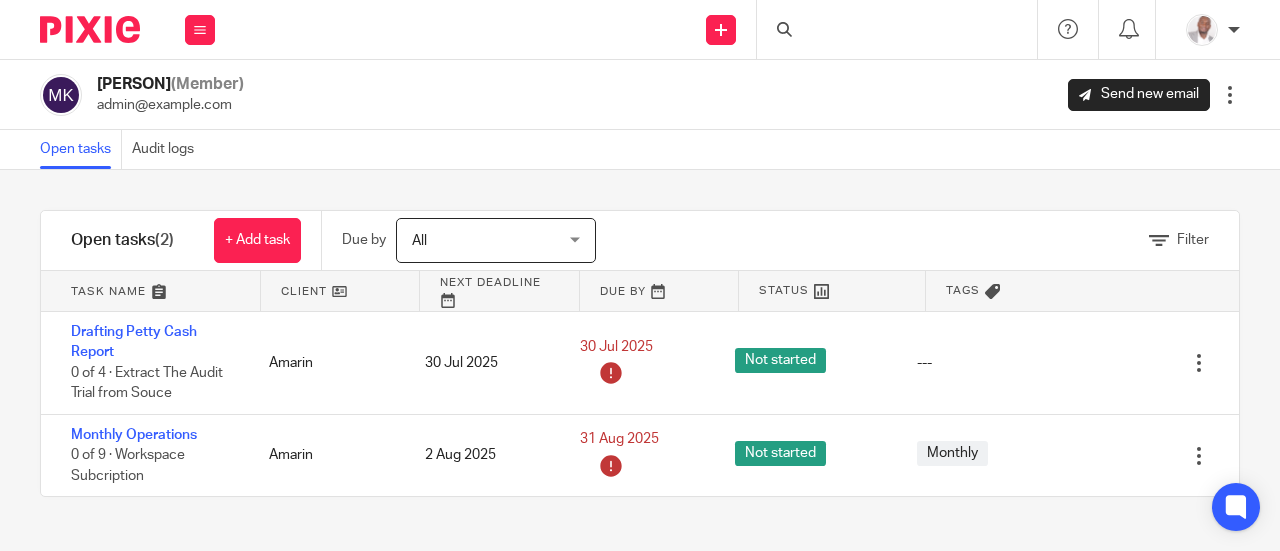 scroll, scrollTop: 0, scrollLeft: 0, axis: both 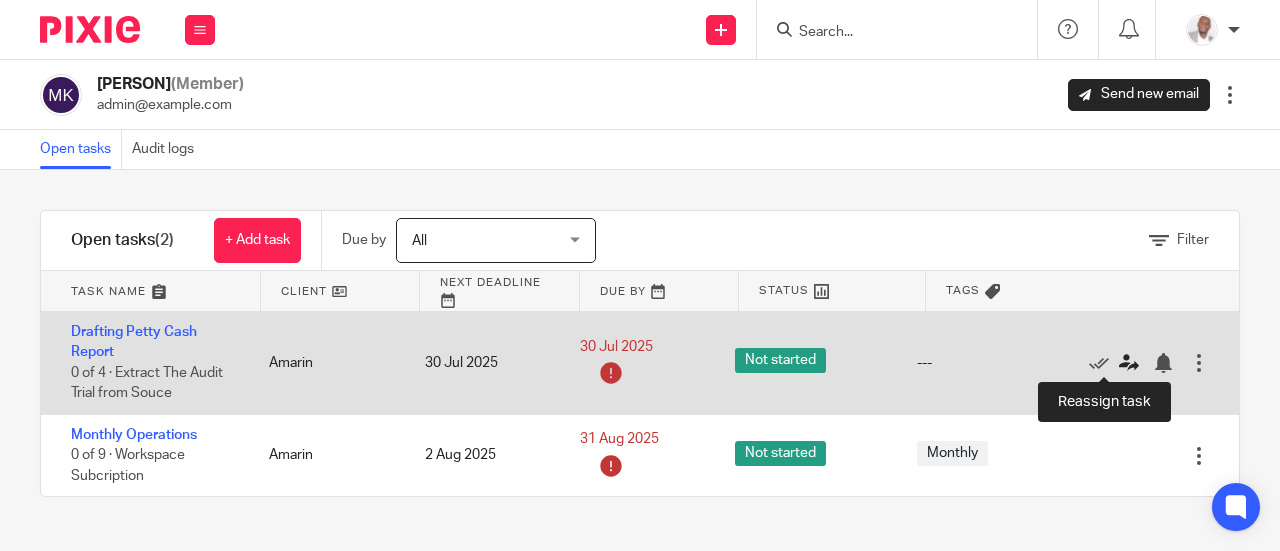click at bounding box center (1129, 363) 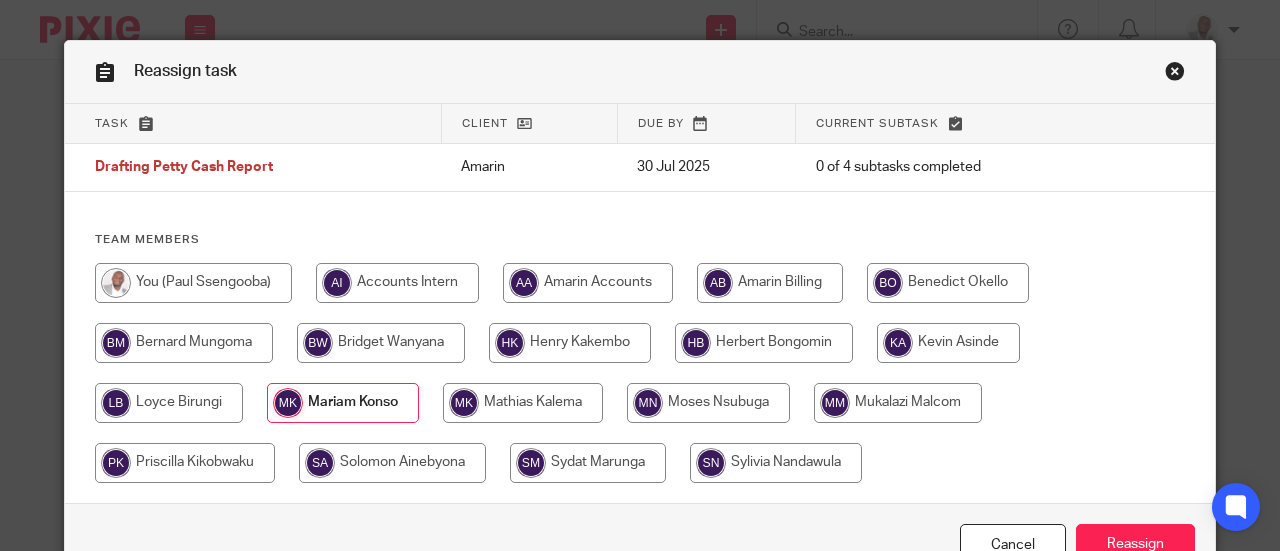 scroll, scrollTop: 0, scrollLeft: 0, axis: both 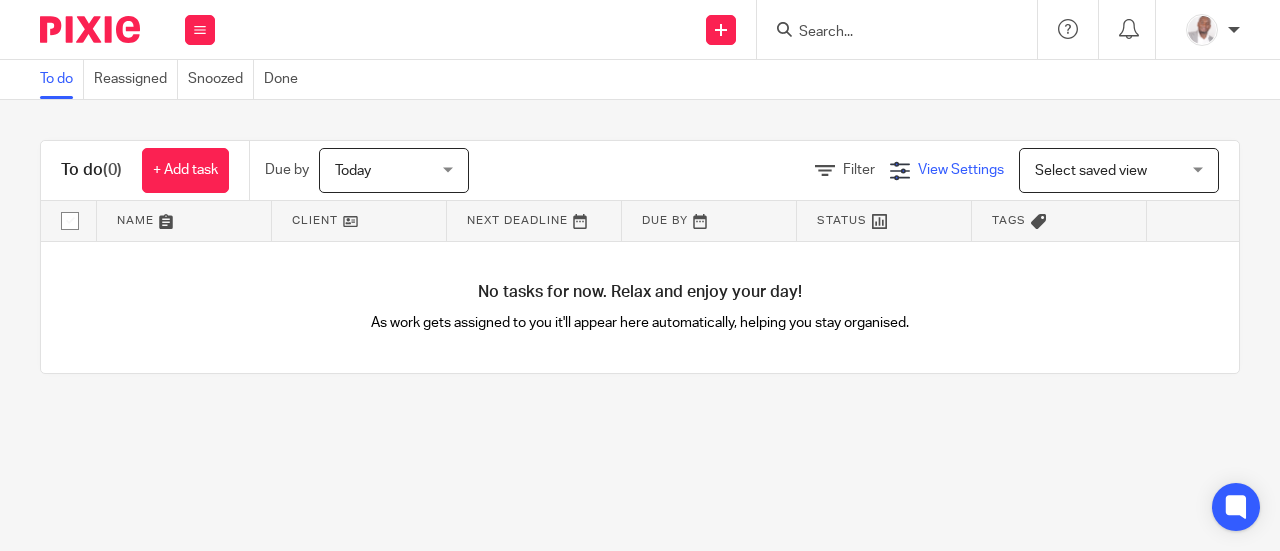 click at bounding box center (900, 171) 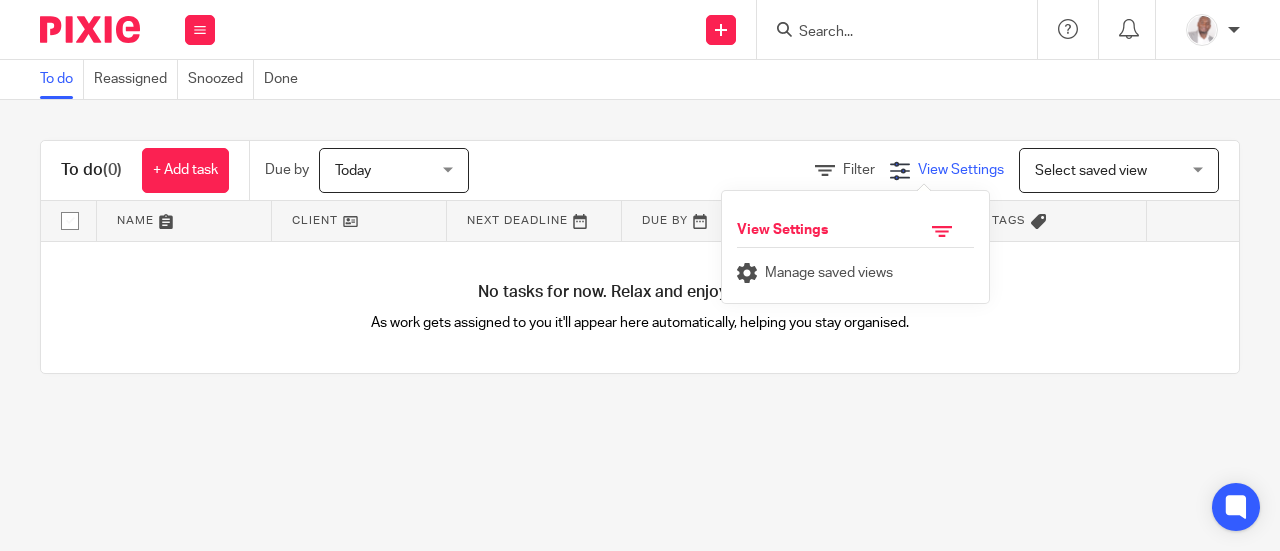 click on "View Settings" at bounding box center (961, 170) 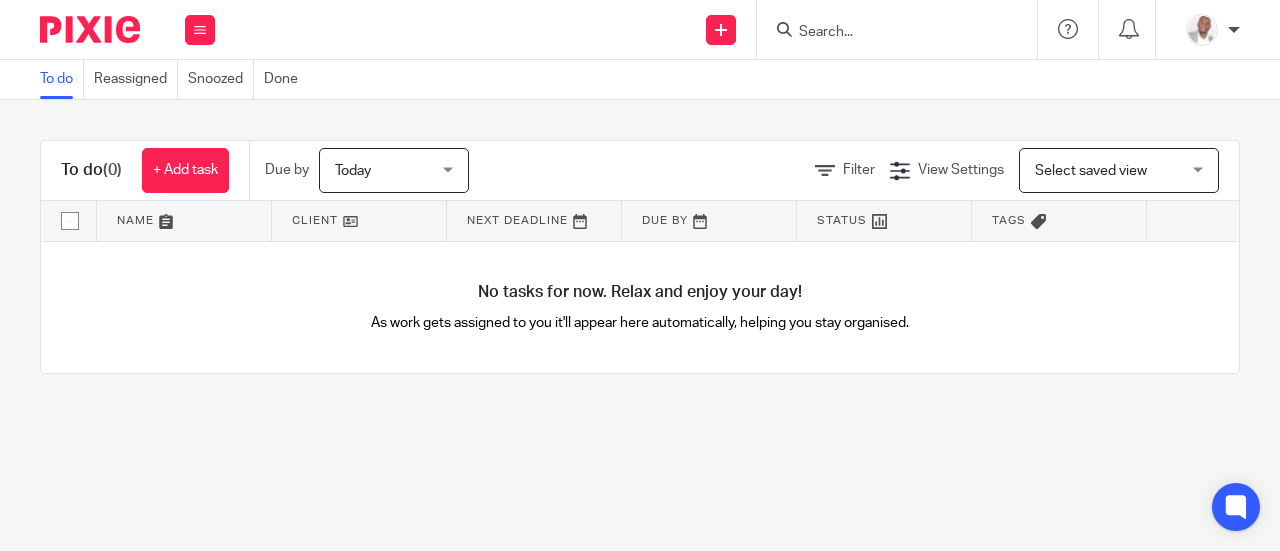 click on "Select saved view
Select saved view" at bounding box center (1119, 170) 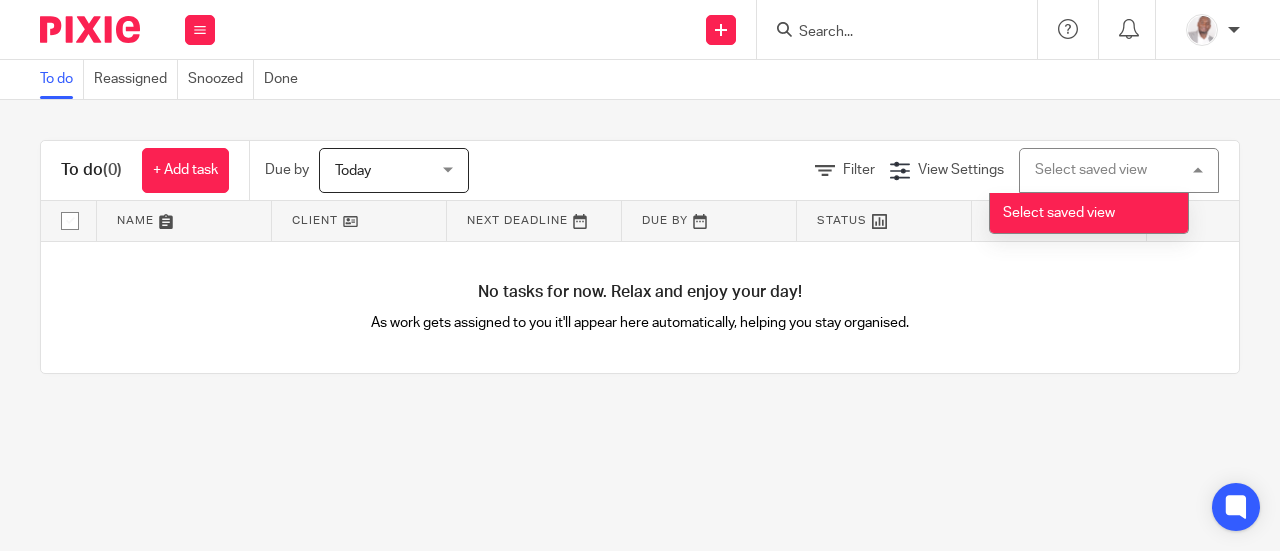 click on "Select saved view" at bounding box center (1059, 213) 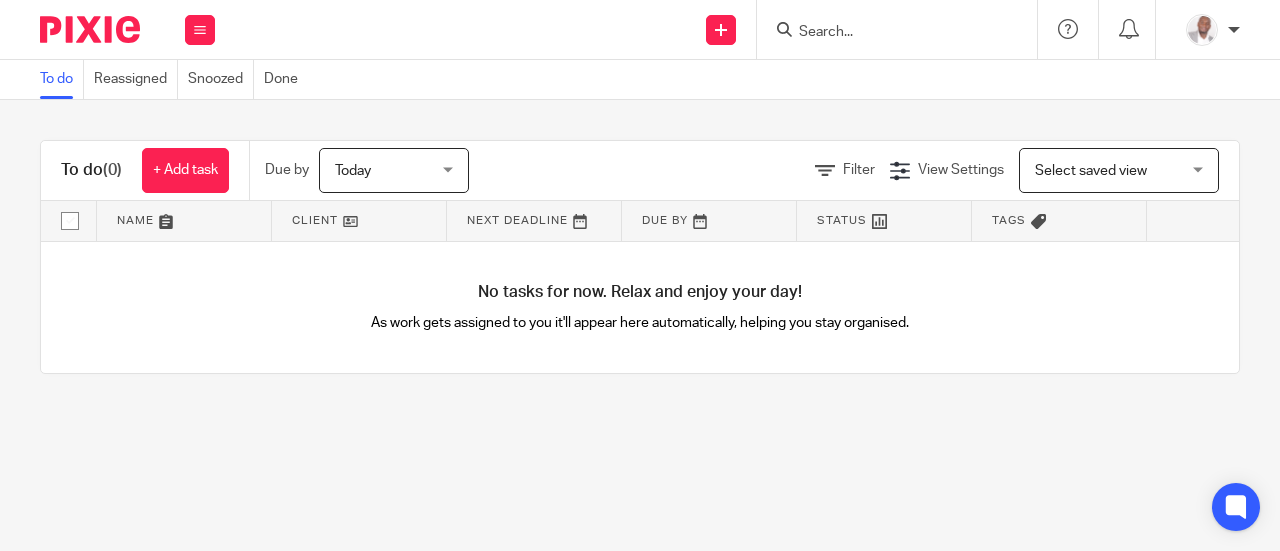 scroll, scrollTop: 0, scrollLeft: 0, axis: both 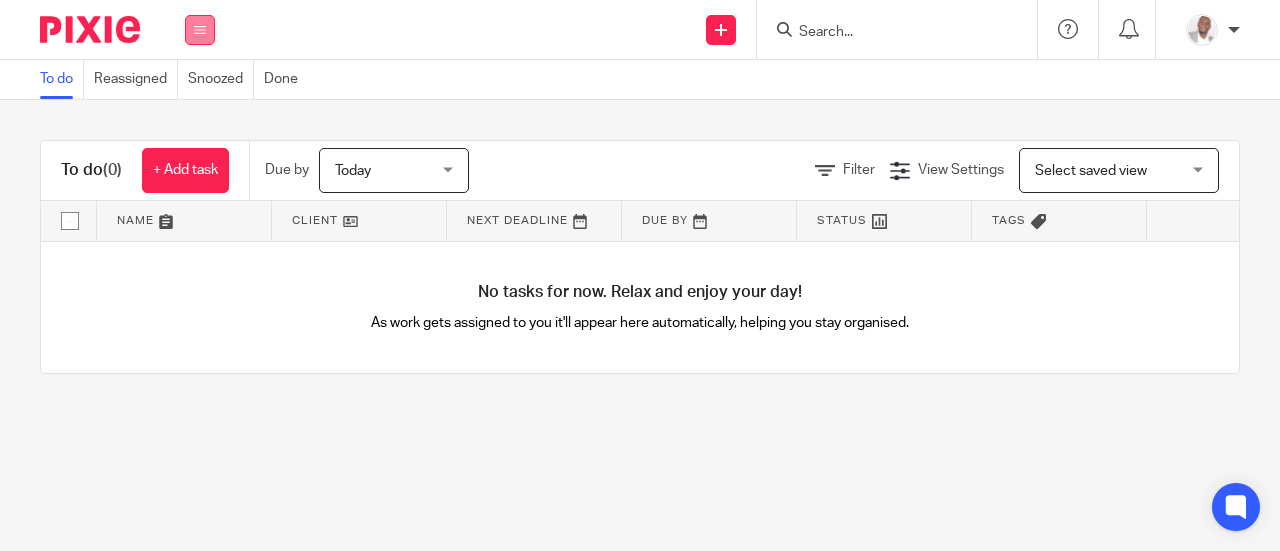 click at bounding box center [200, 30] 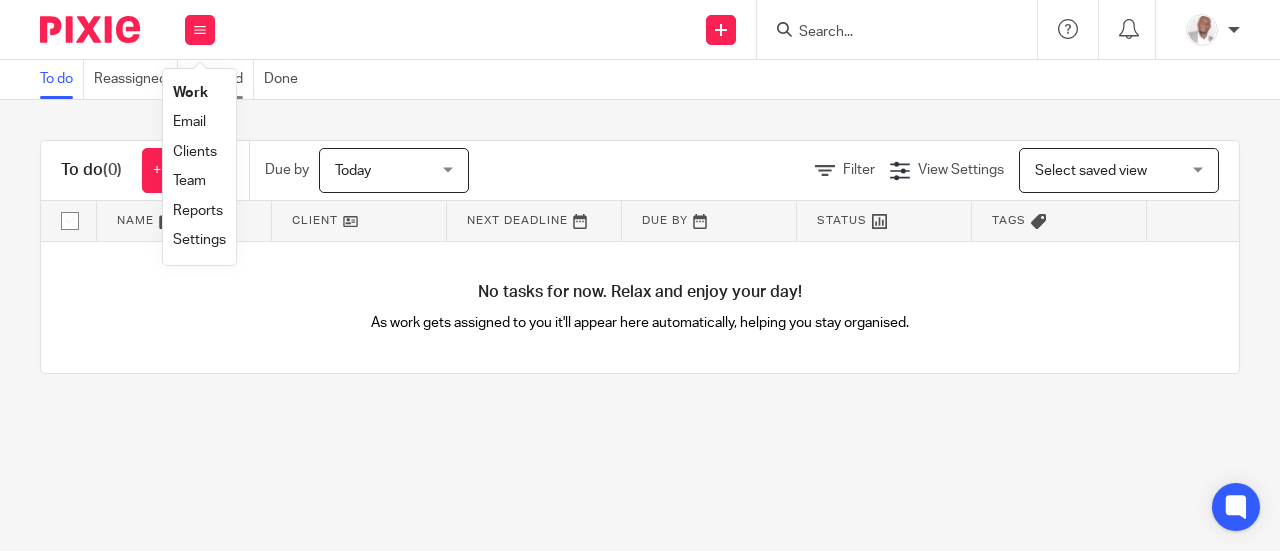 click on "Snoozed" at bounding box center [221, 79] 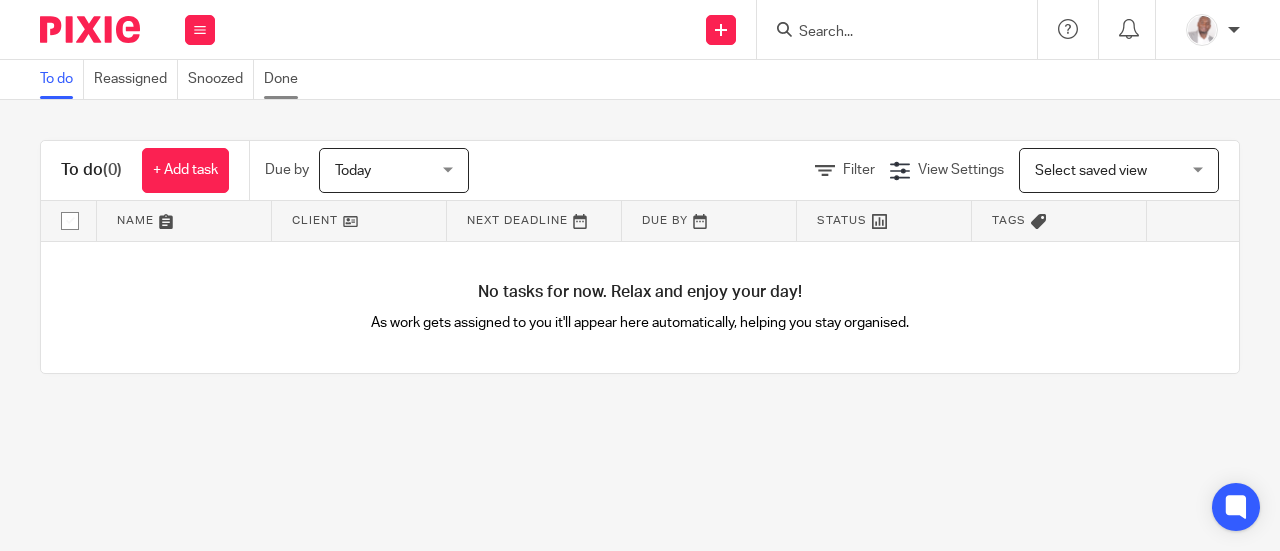 click on "Done" at bounding box center (286, 79) 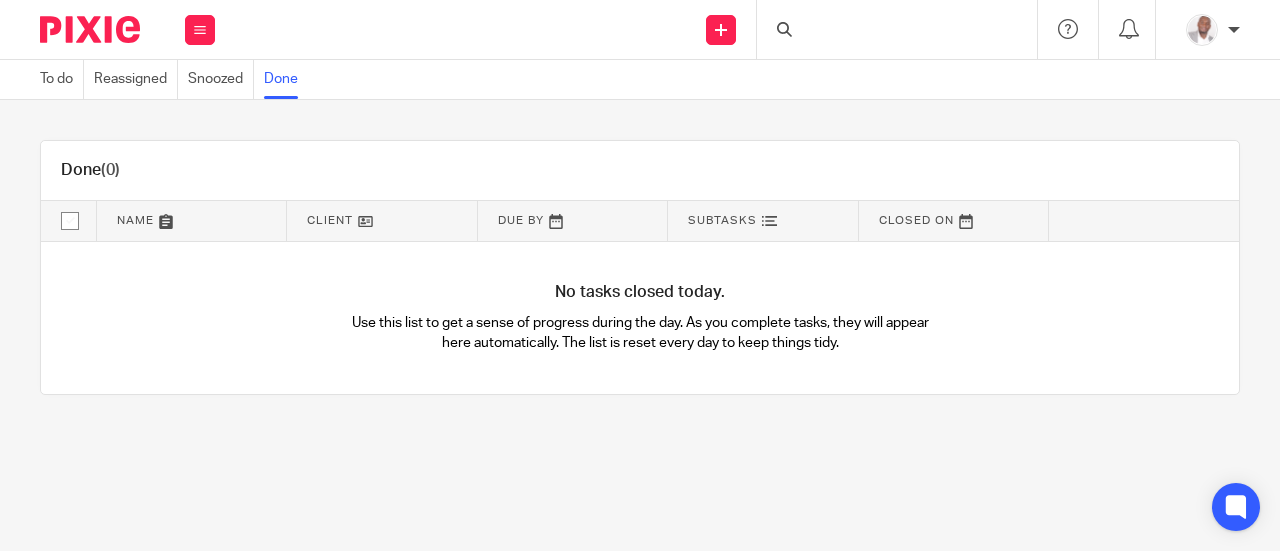 scroll, scrollTop: 0, scrollLeft: 0, axis: both 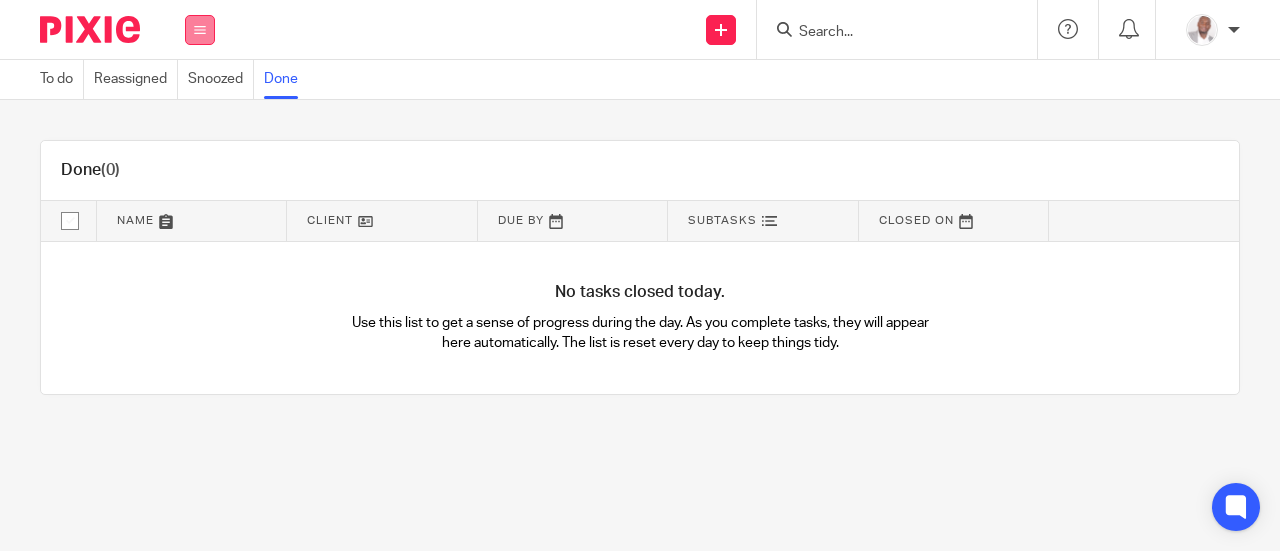 click at bounding box center (200, 30) 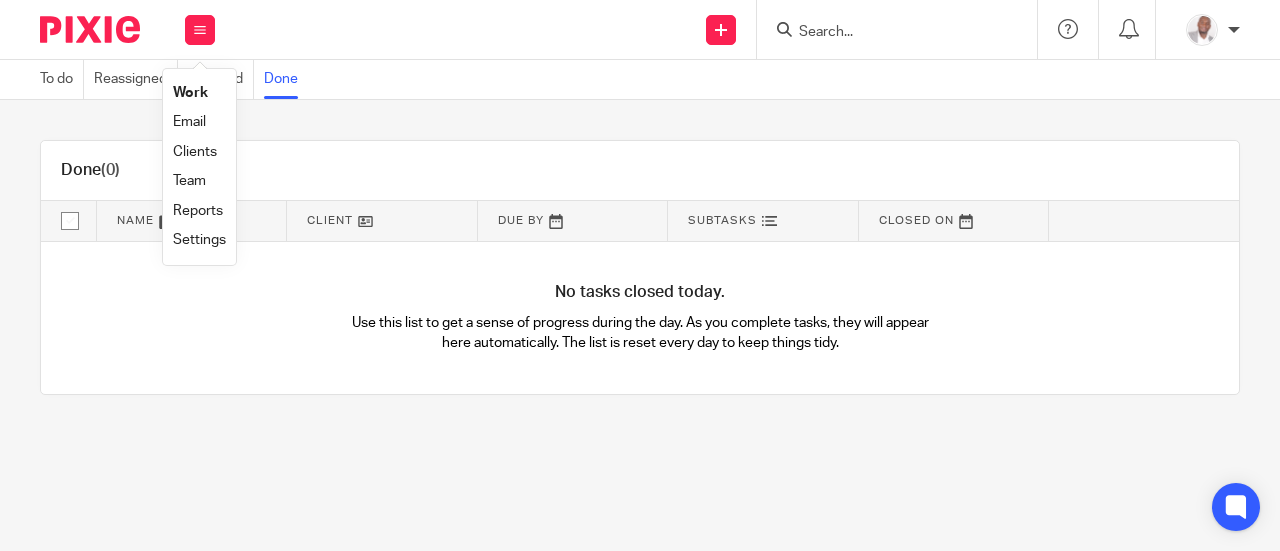 click on "Clients" at bounding box center (195, 152) 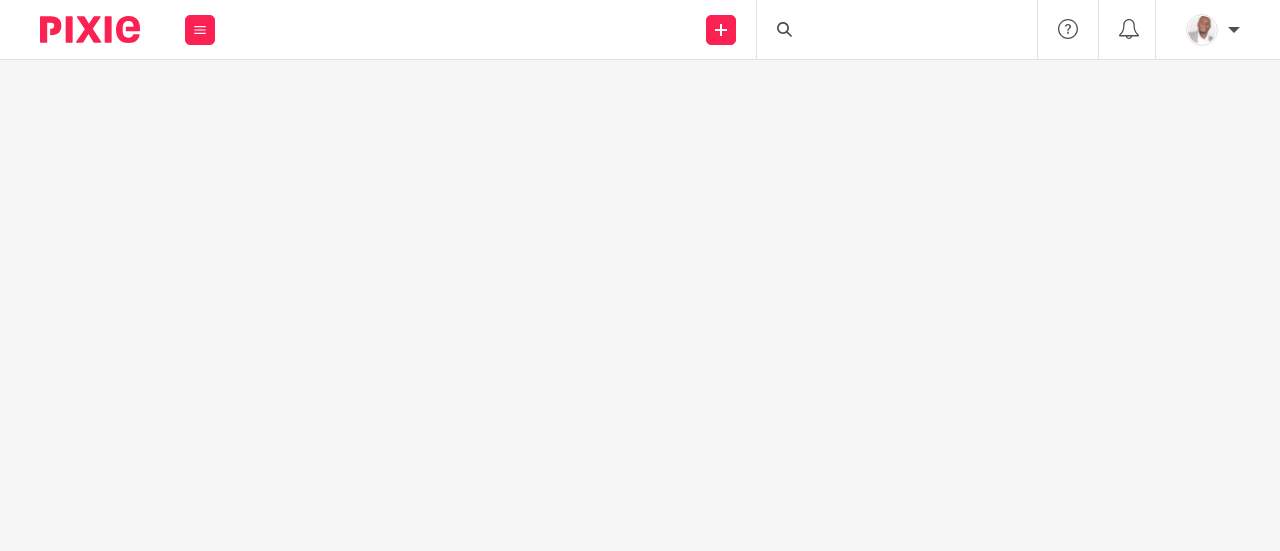 scroll, scrollTop: 0, scrollLeft: 0, axis: both 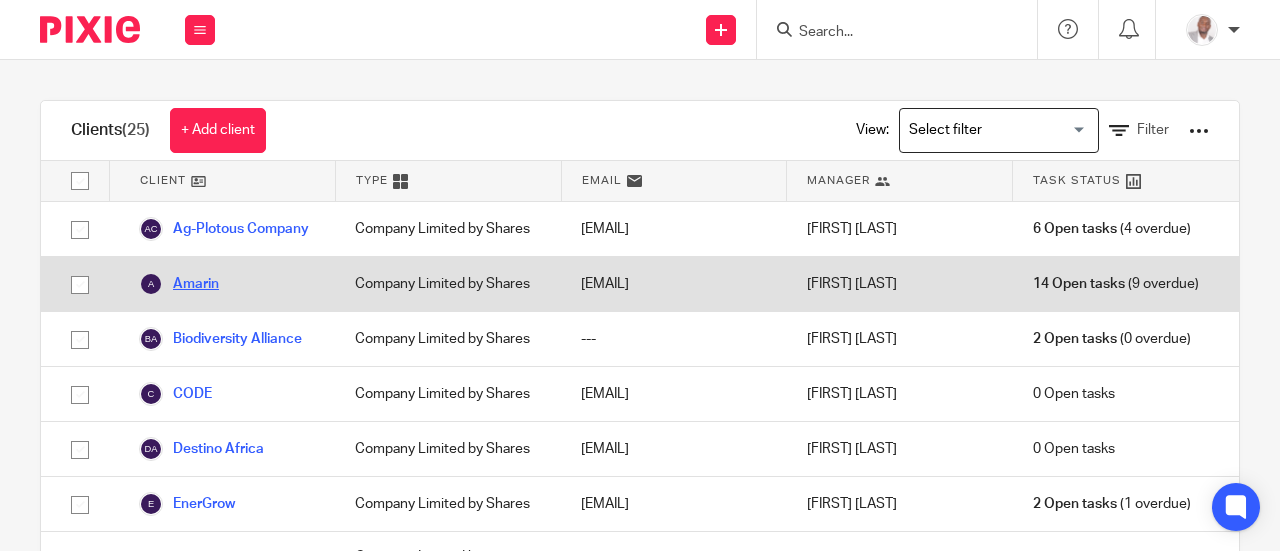 click on "Amarin" at bounding box center [179, 284] 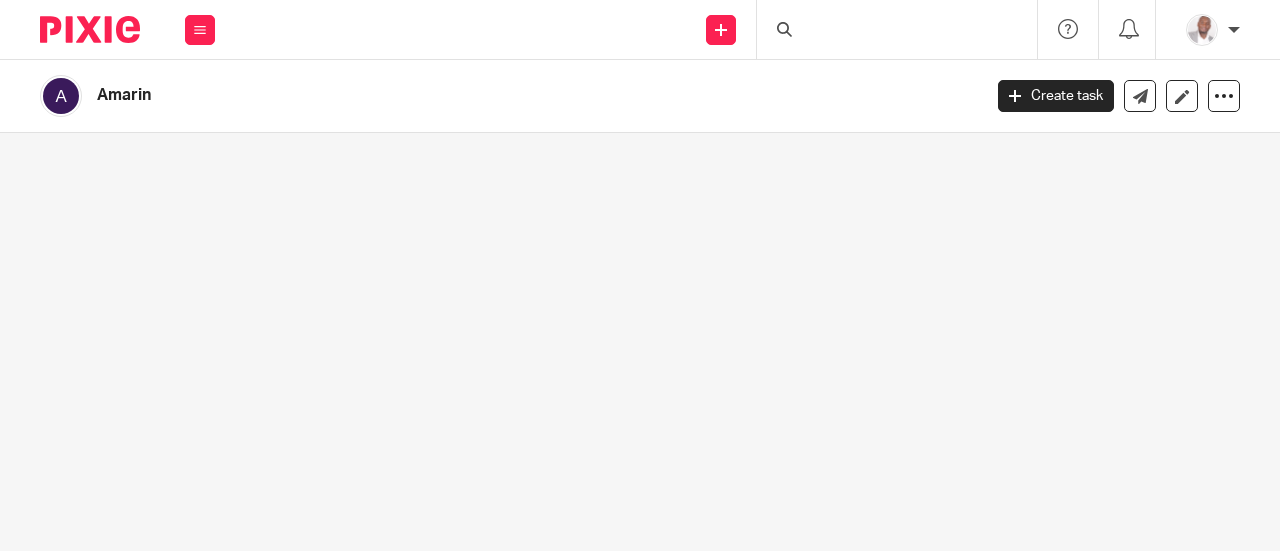 scroll, scrollTop: 0, scrollLeft: 0, axis: both 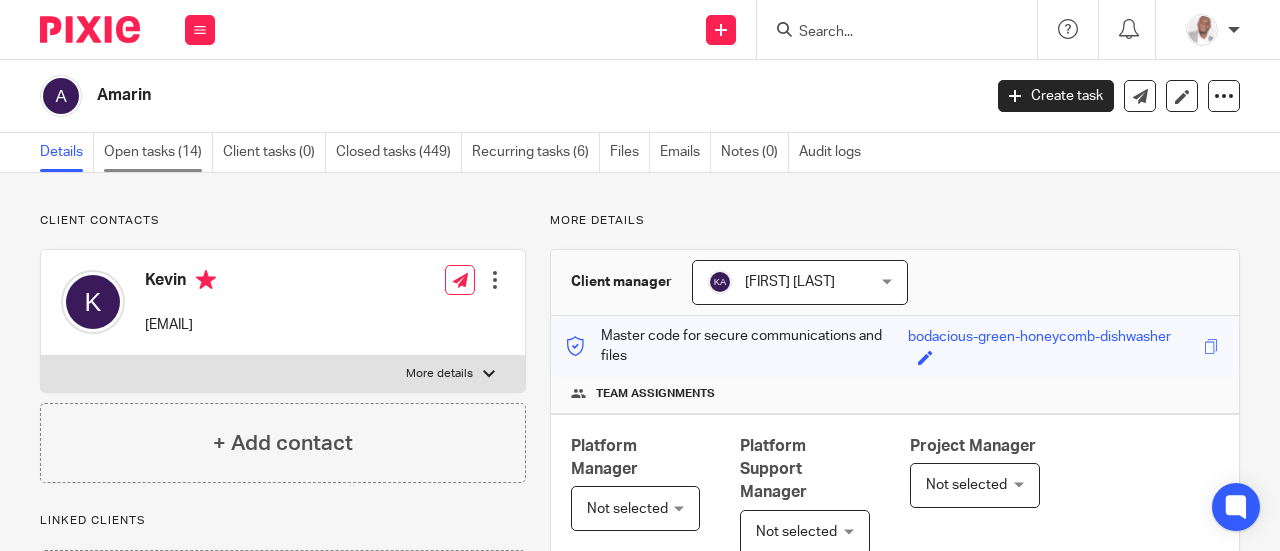 click on "Open tasks (14)" at bounding box center (158, 152) 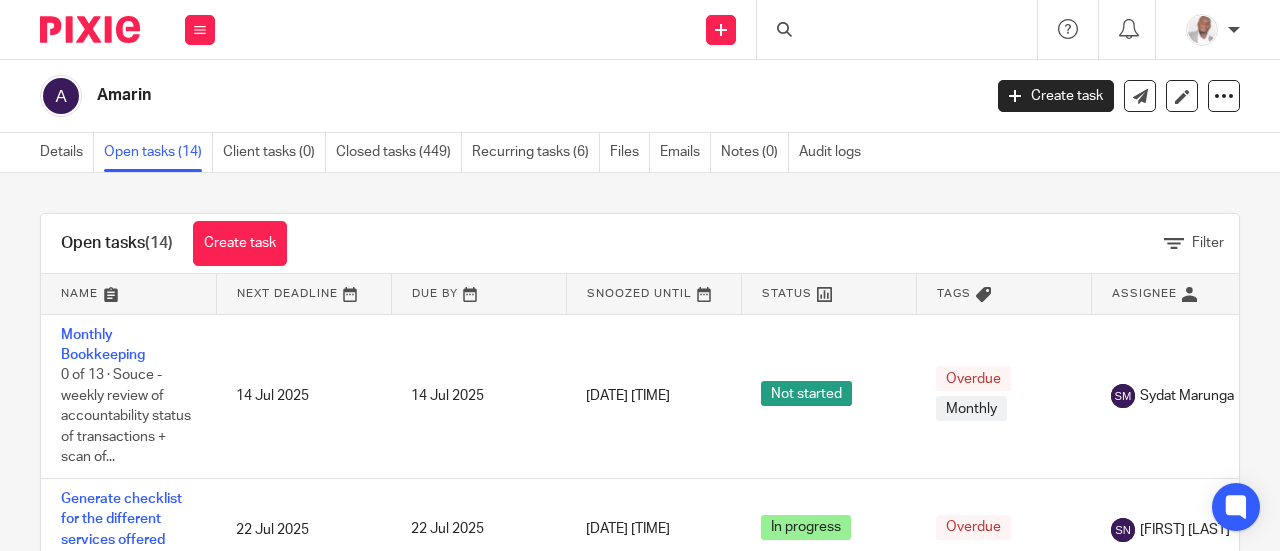 scroll, scrollTop: 0, scrollLeft: 0, axis: both 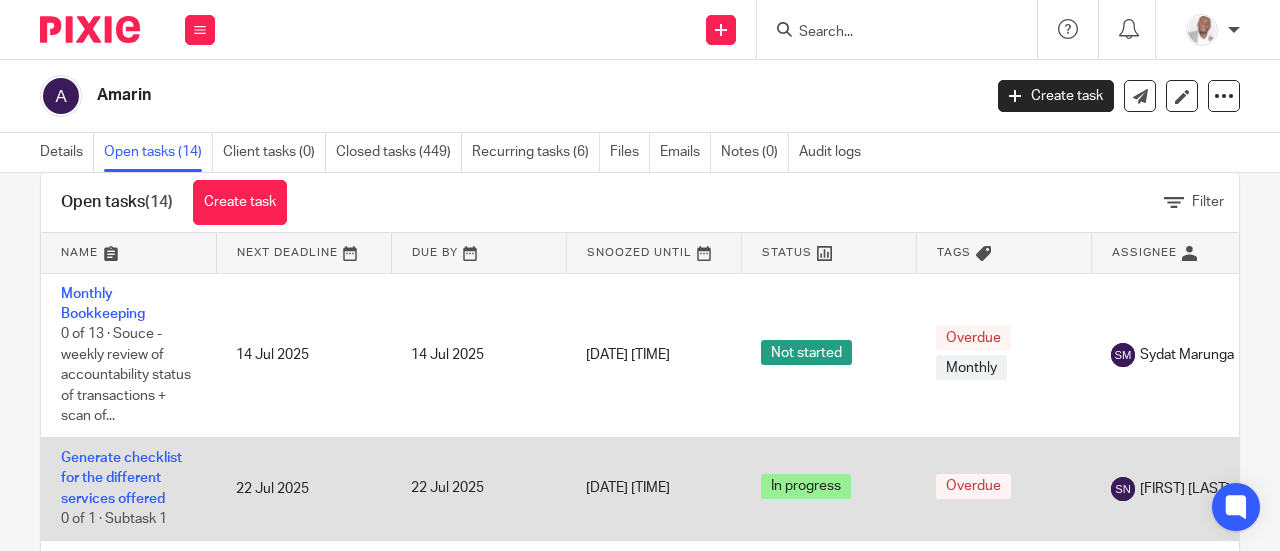click on "[DAY] [MONTH] [YEAR] [TIME]" at bounding box center [628, 489] 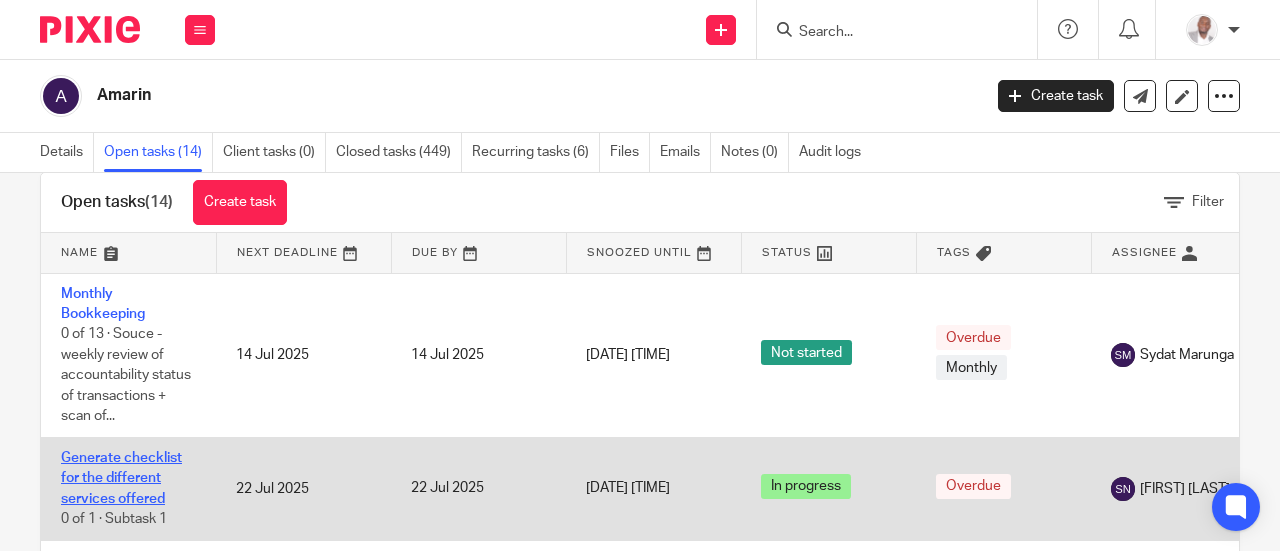 click on "Generate checklist for the different services offered" at bounding box center (121, 478) 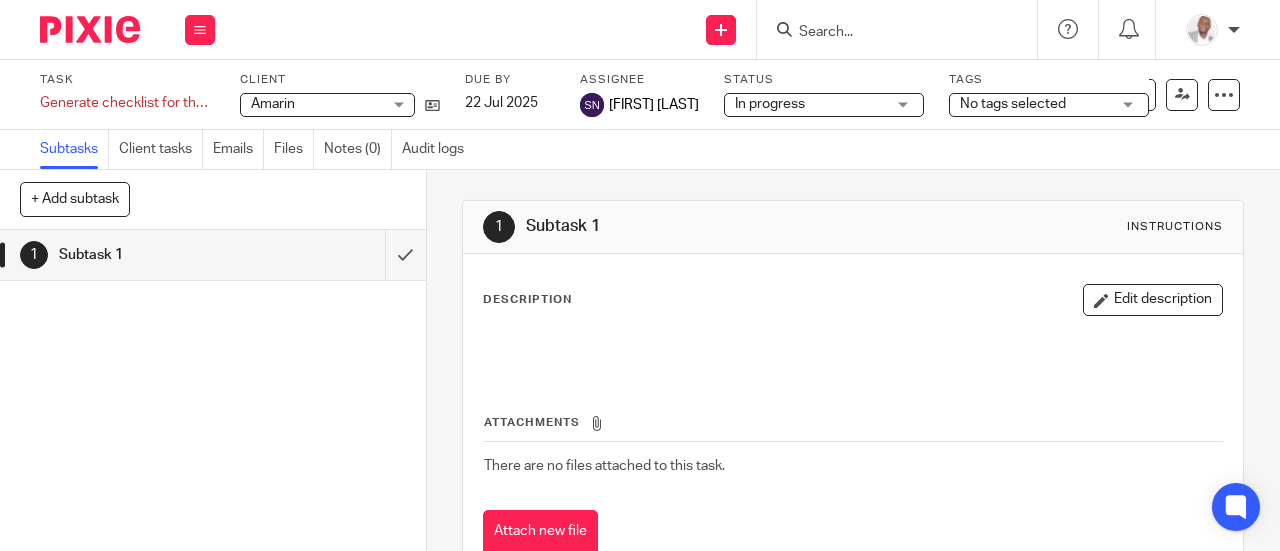 scroll, scrollTop: 0, scrollLeft: 0, axis: both 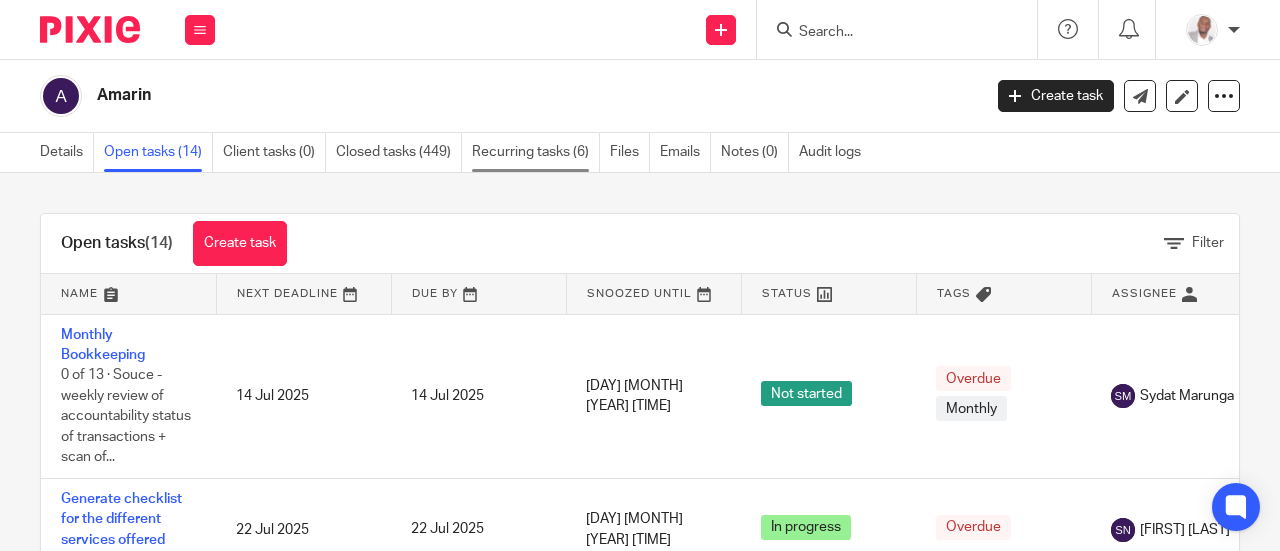click on "Recurring tasks (6)" at bounding box center [536, 152] 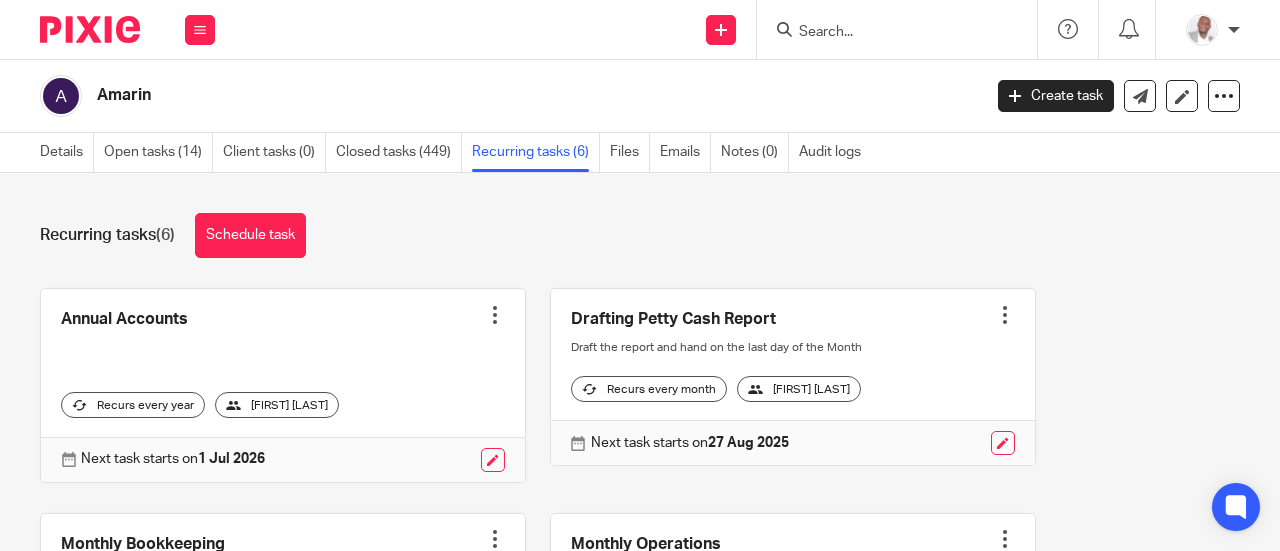 scroll, scrollTop: 0, scrollLeft: 0, axis: both 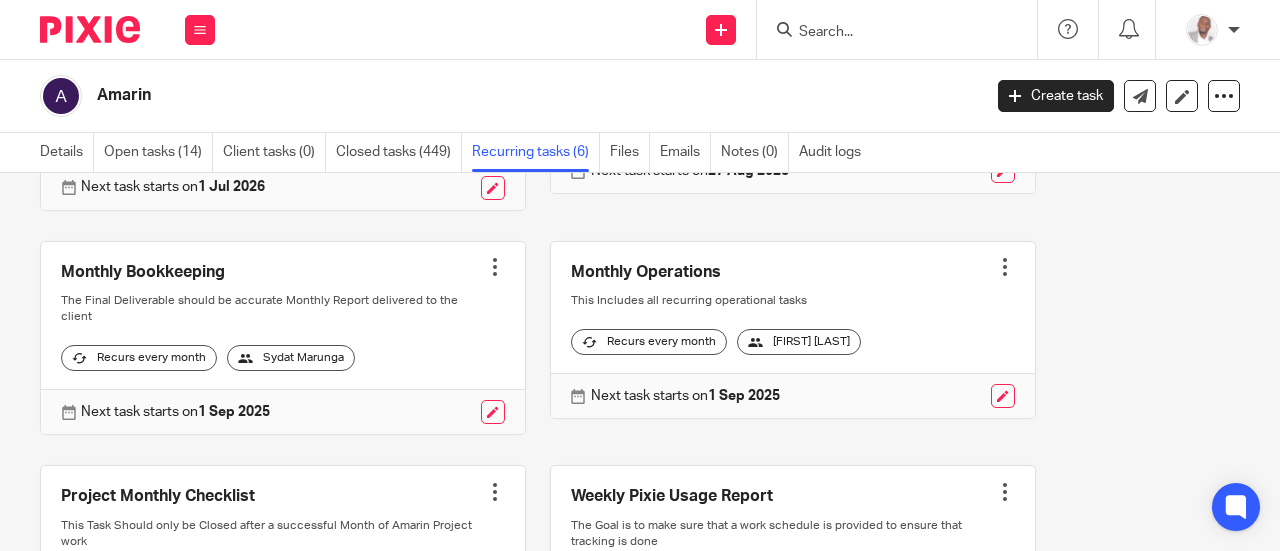 click at bounding box center [755, 342] 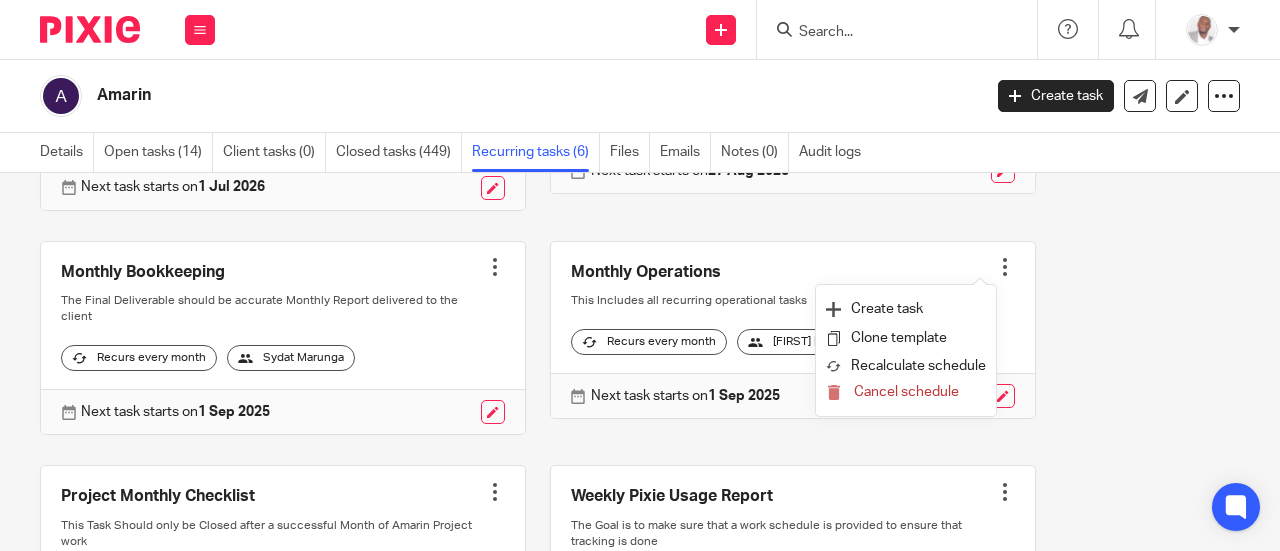 click on "Annual Accounts
Create task
Clone template
Recalculate schedule
Cancel schedule
Recurs every year
Mariam Konso
Next task starts on   1 Jul 2026
Drafting Petty Cash Report
Create task
Clone template" at bounding box center (628, 353) 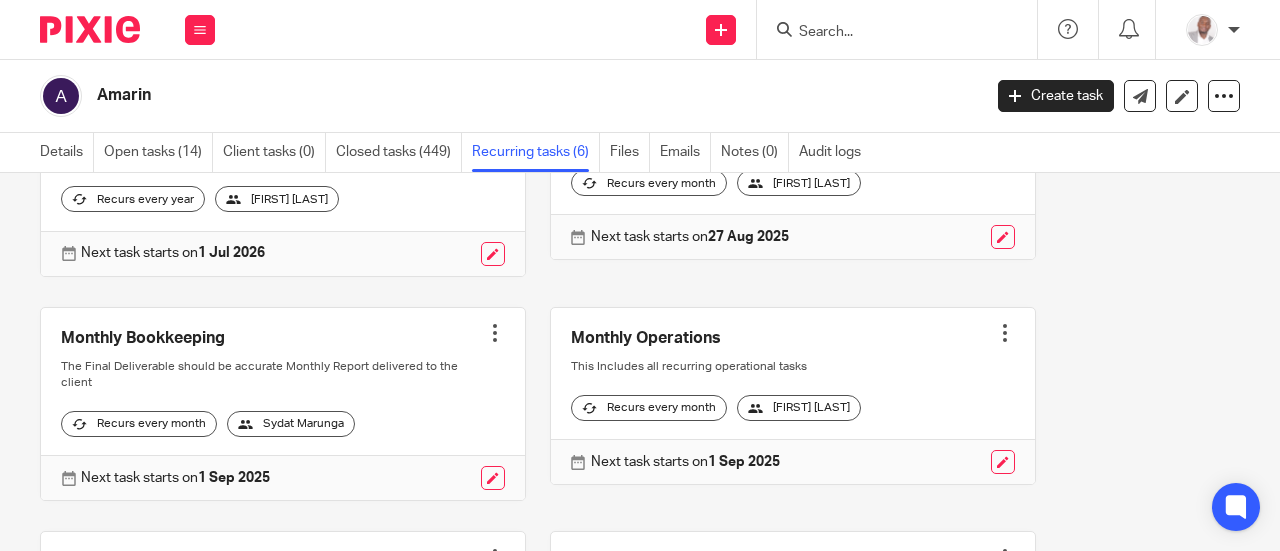 scroll, scrollTop: 0, scrollLeft: 0, axis: both 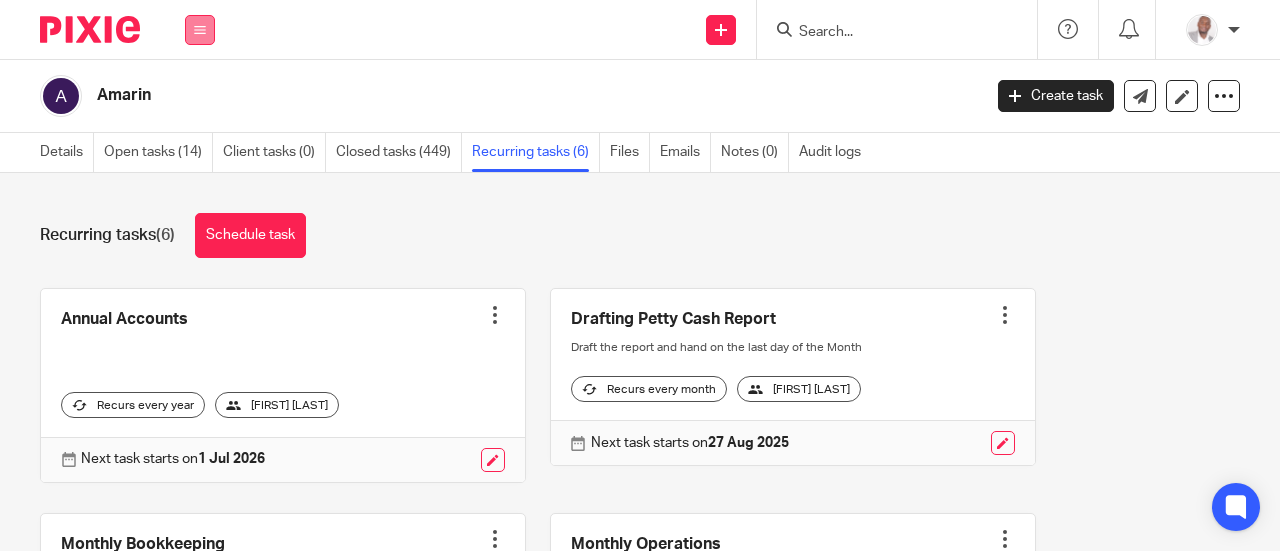 click at bounding box center [200, 30] 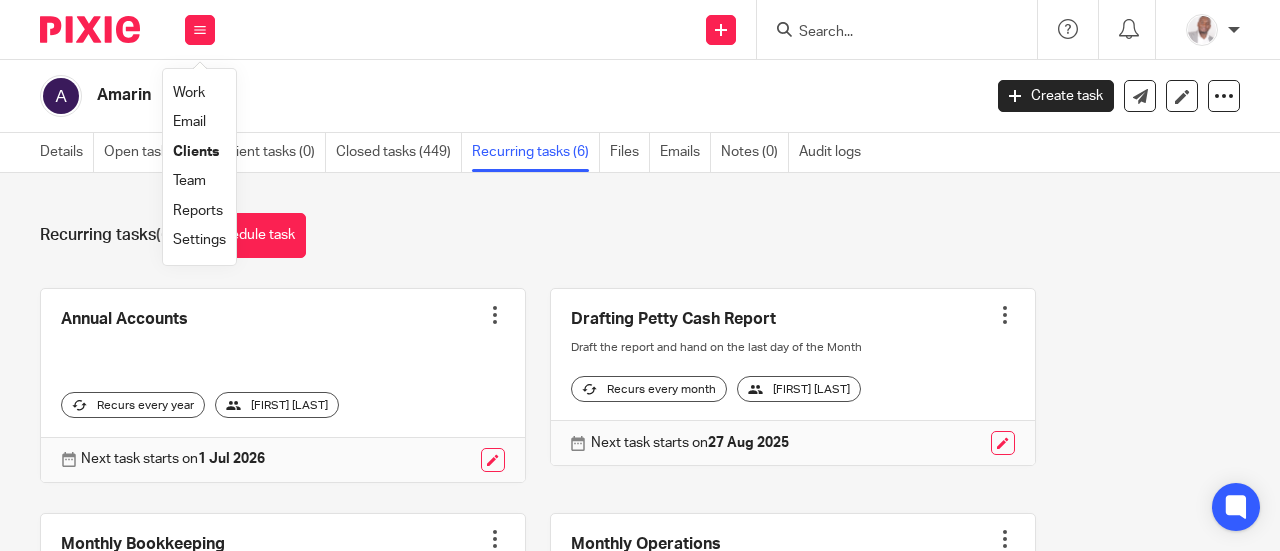 click on "Team" at bounding box center (189, 181) 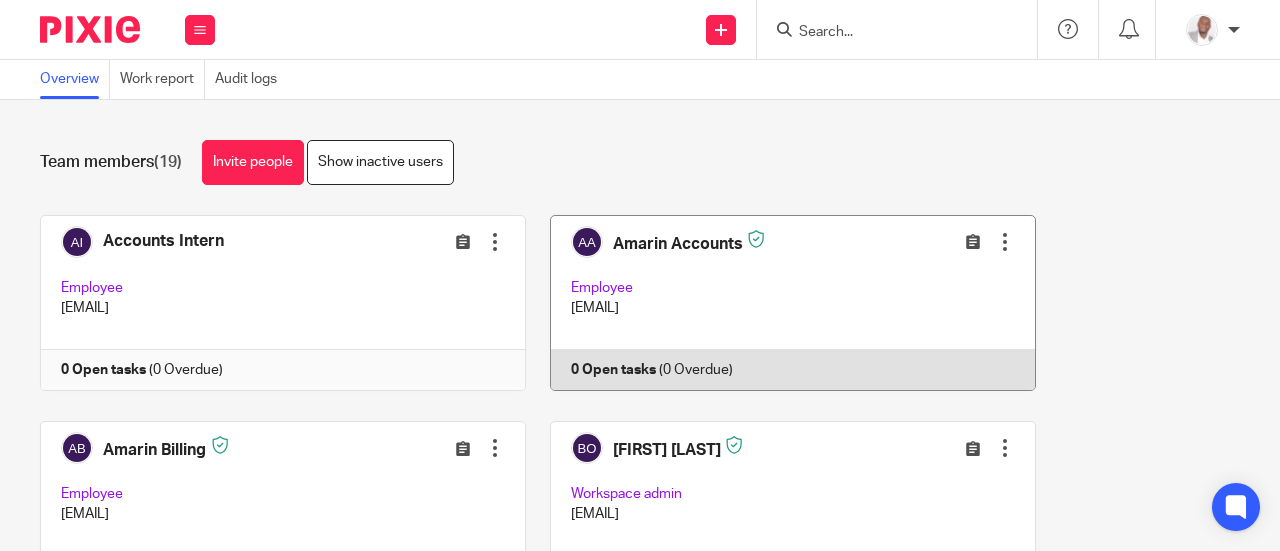scroll, scrollTop: 0, scrollLeft: 0, axis: both 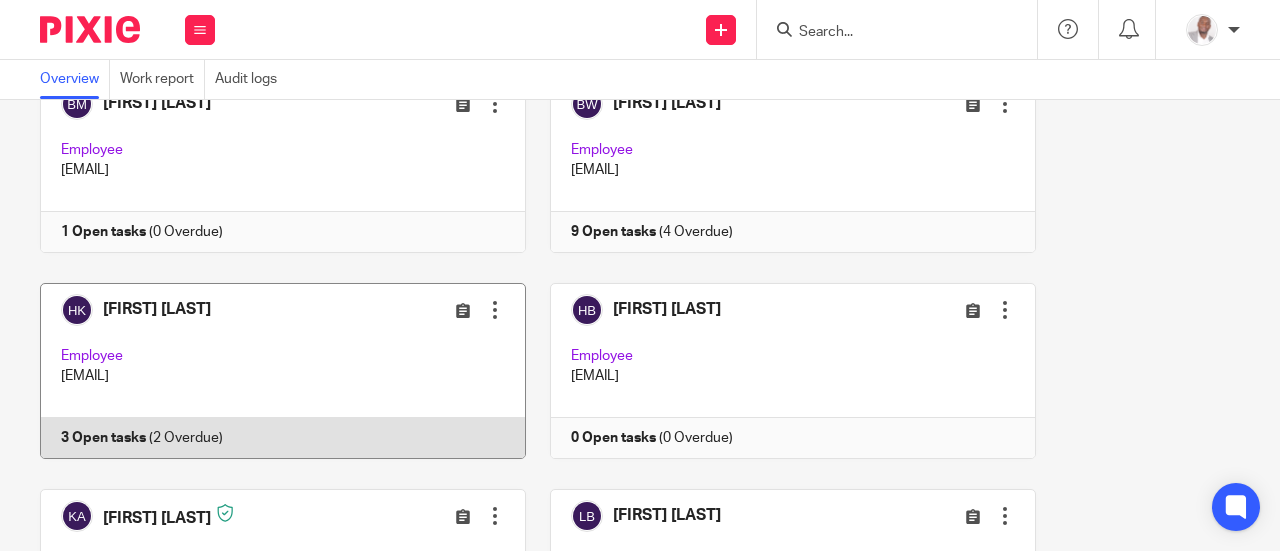 click at bounding box center [272, 371] 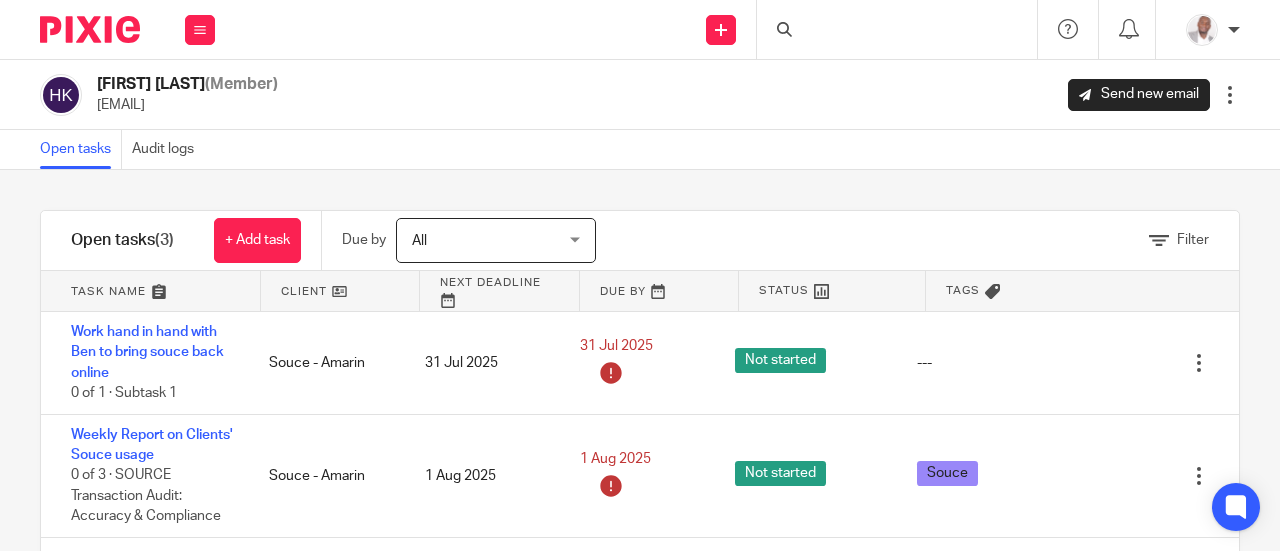 scroll, scrollTop: 0, scrollLeft: 0, axis: both 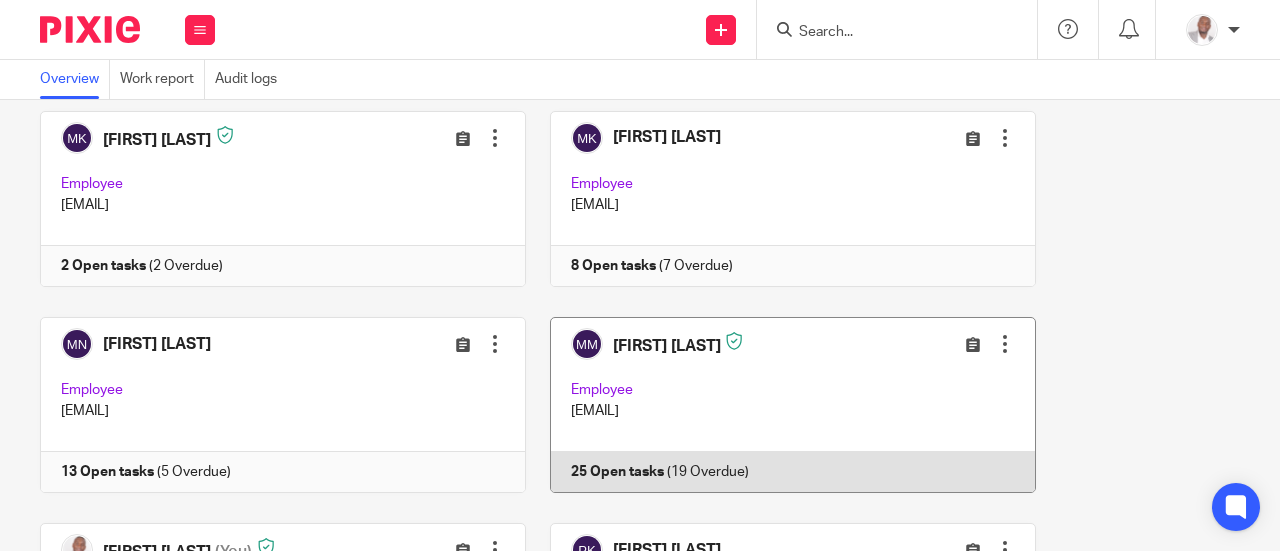 click at bounding box center [781, 405] 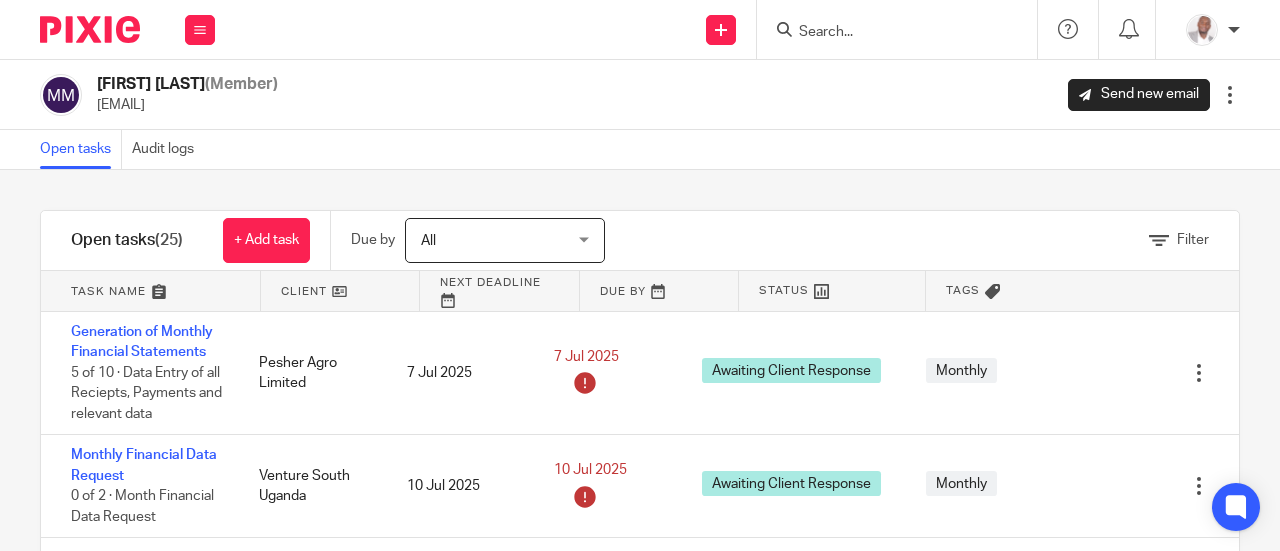 scroll, scrollTop: 0, scrollLeft: 0, axis: both 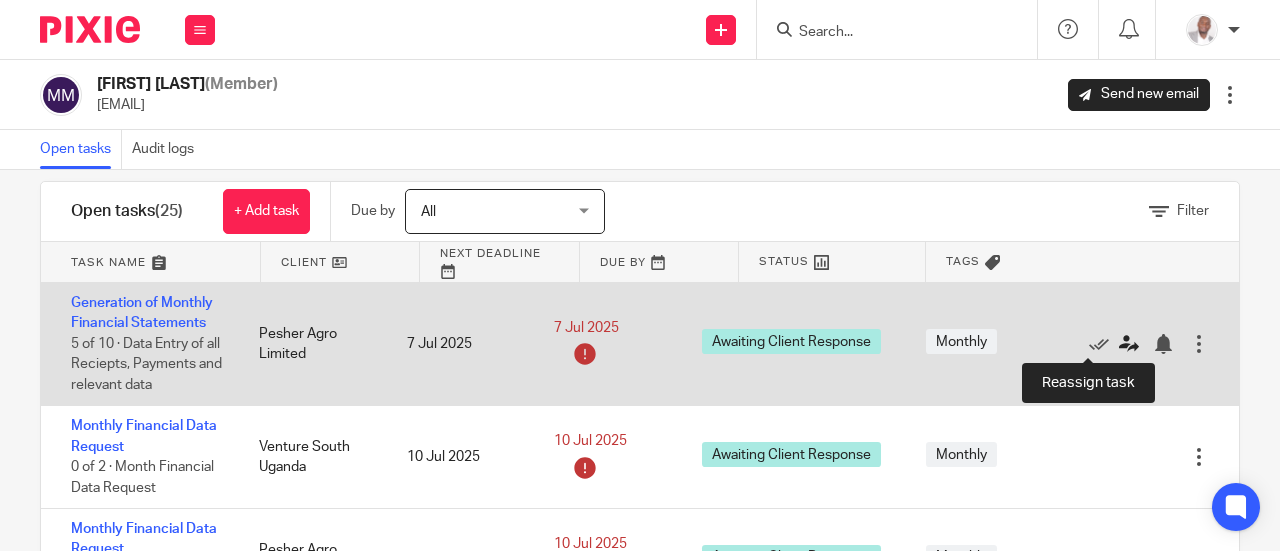 click at bounding box center [1129, 344] 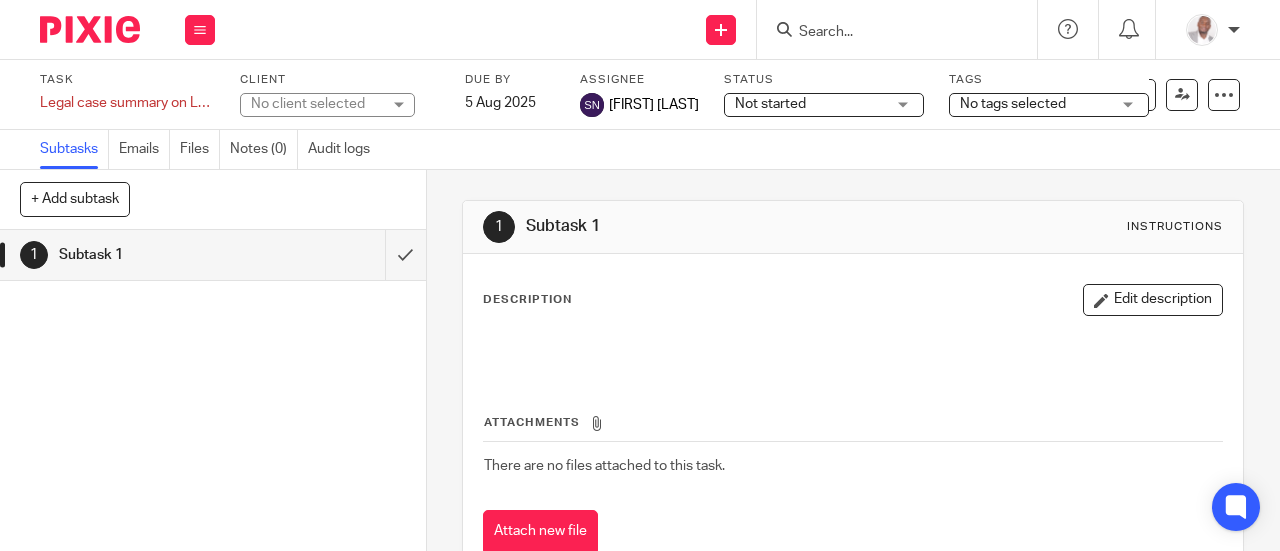 scroll, scrollTop: 0, scrollLeft: 0, axis: both 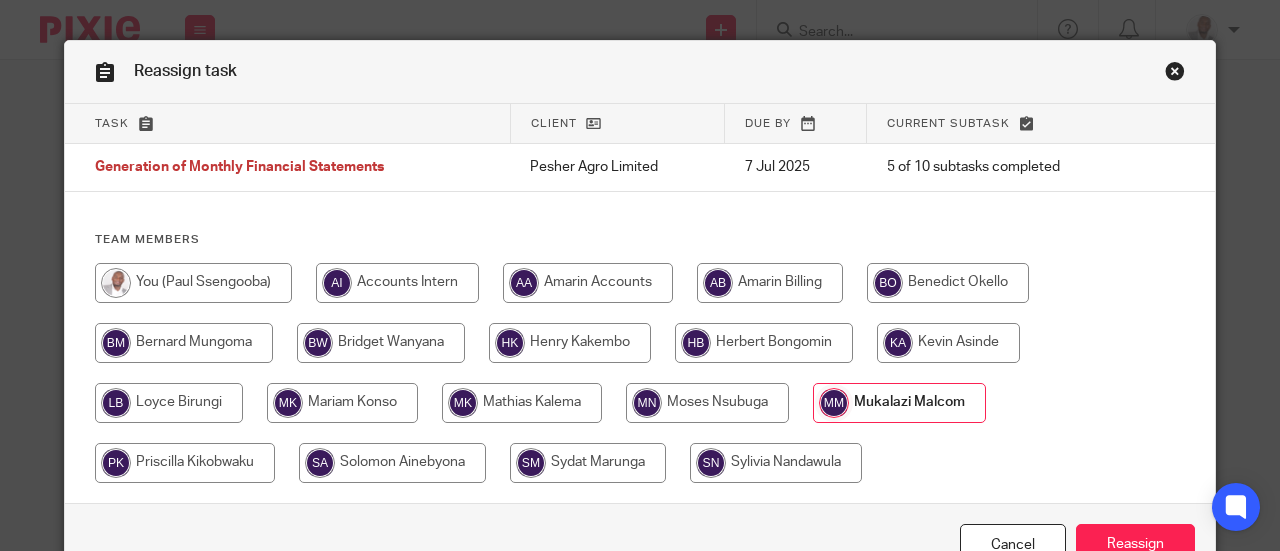 click at bounding box center (184, 343) 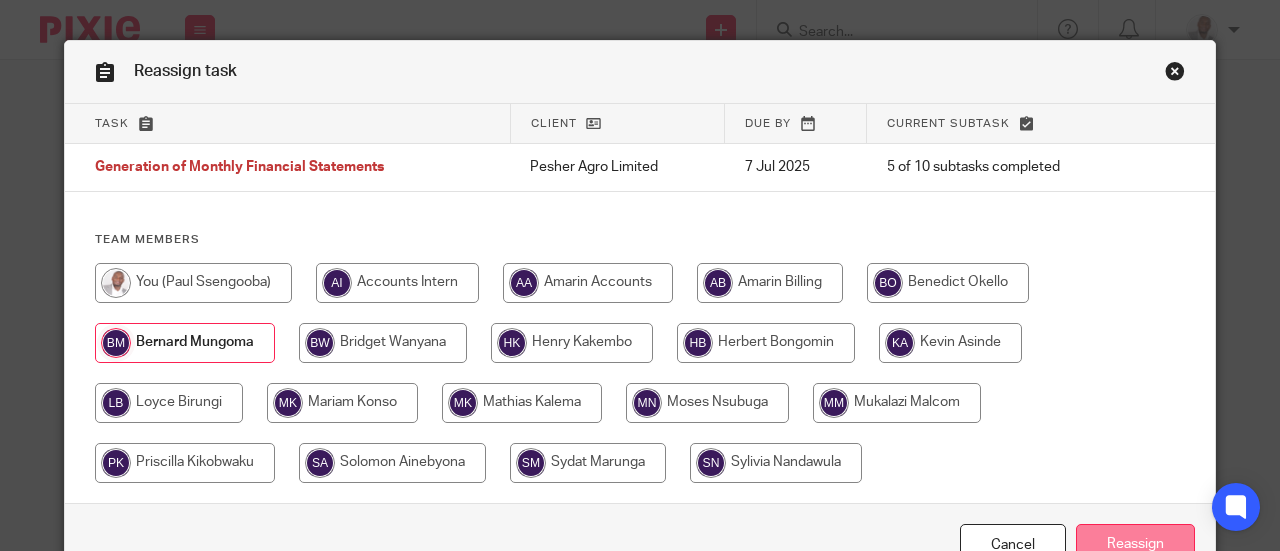 click on "Reassign" at bounding box center (1135, 545) 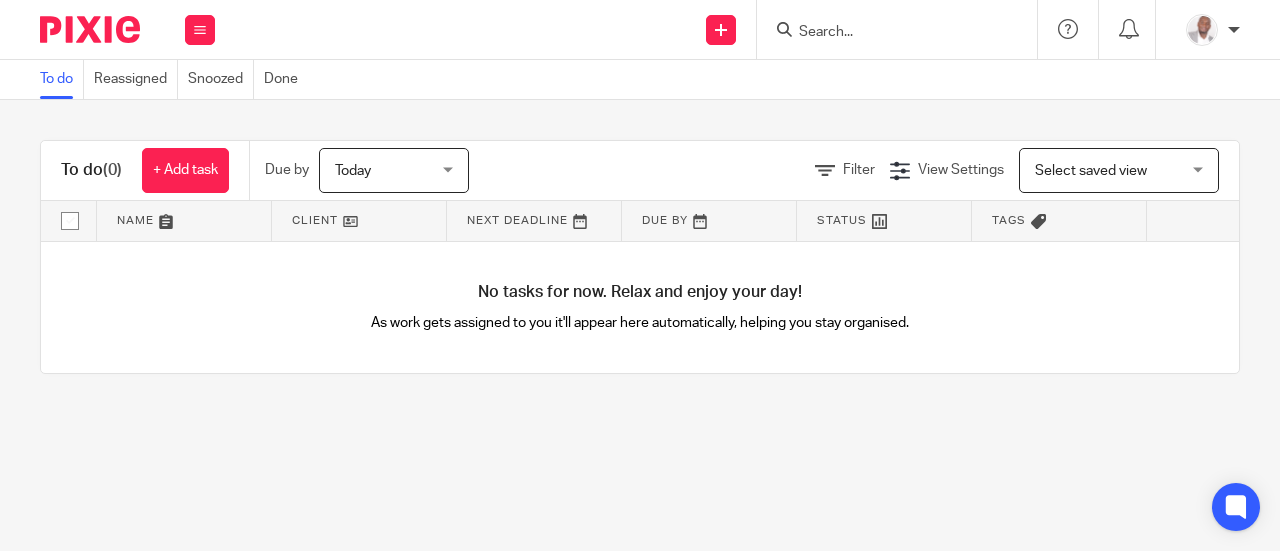 scroll, scrollTop: 0, scrollLeft: 0, axis: both 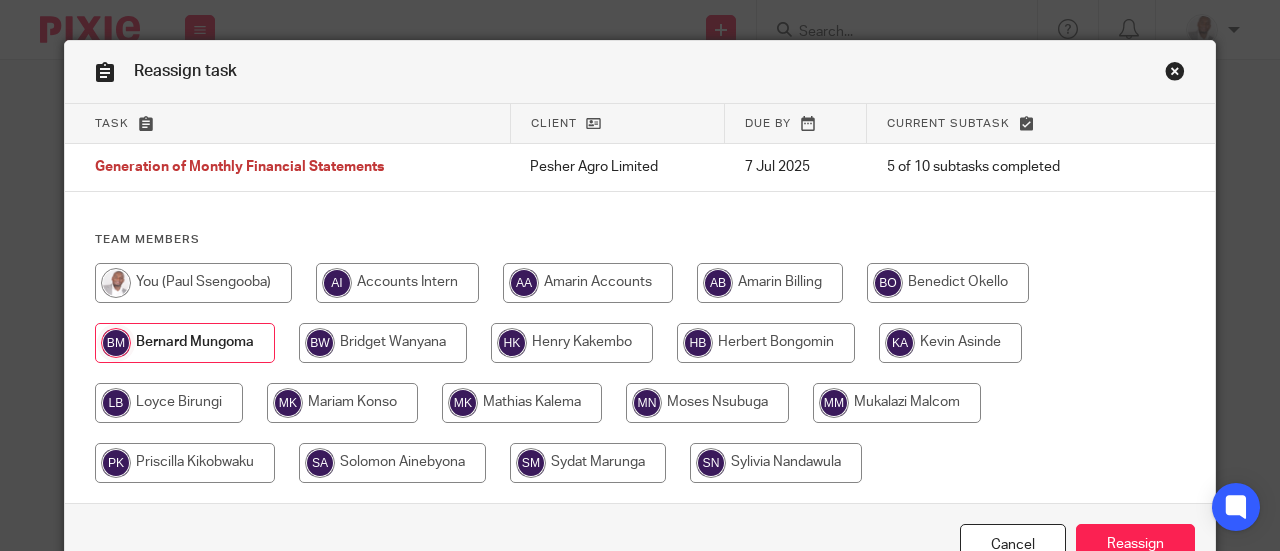 click at bounding box center (1175, 74) 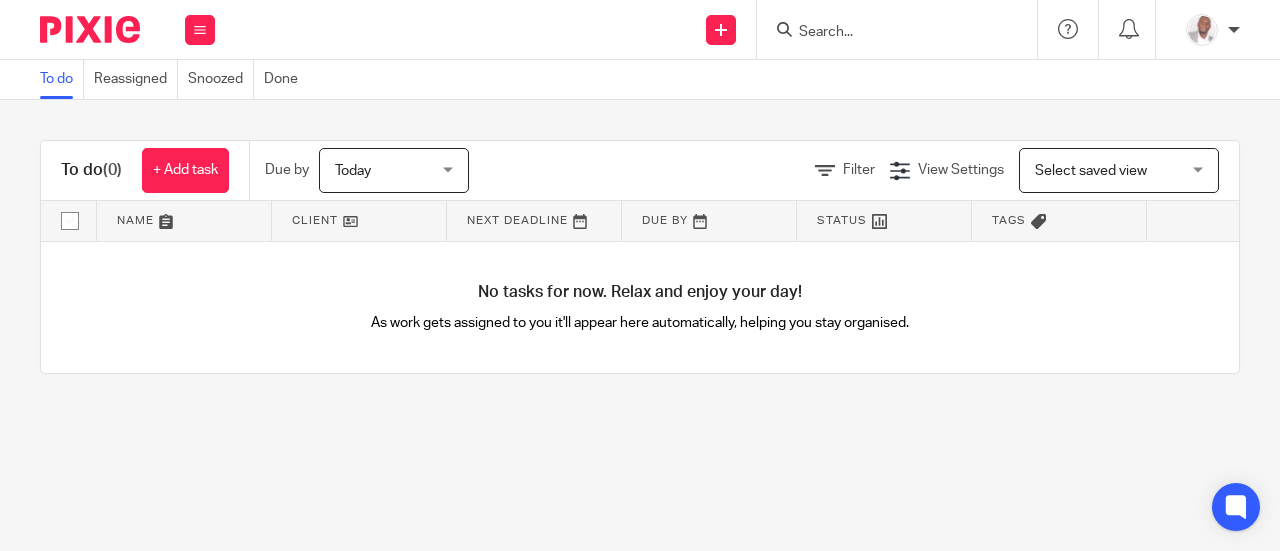 scroll, scrollTop: 0, scrollLeft: 0, axis: both 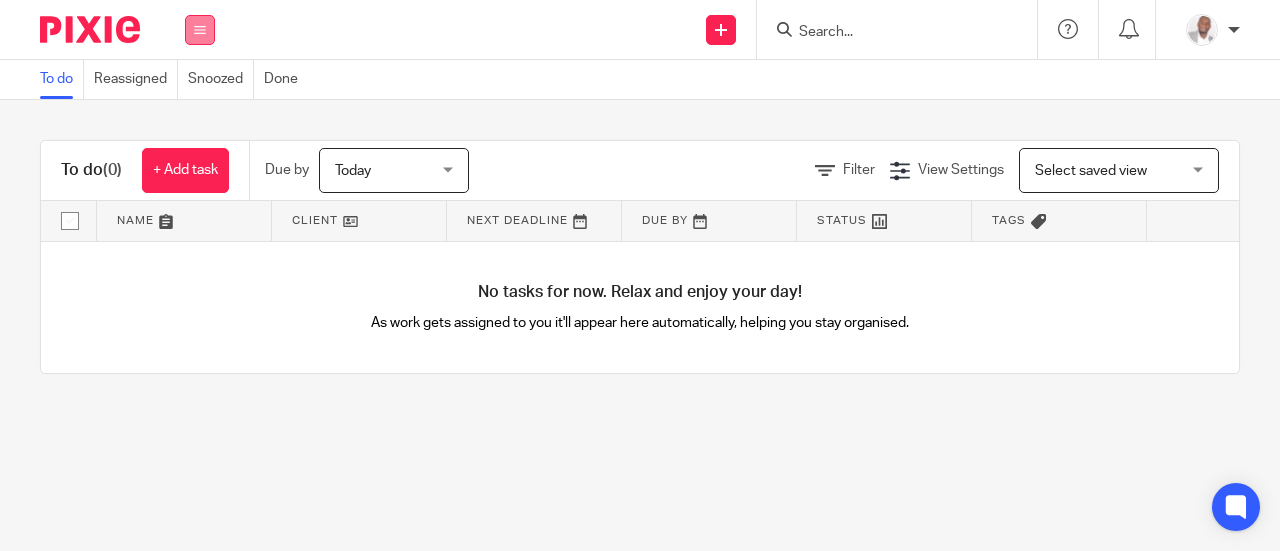 click at bounding box center [200, 30] 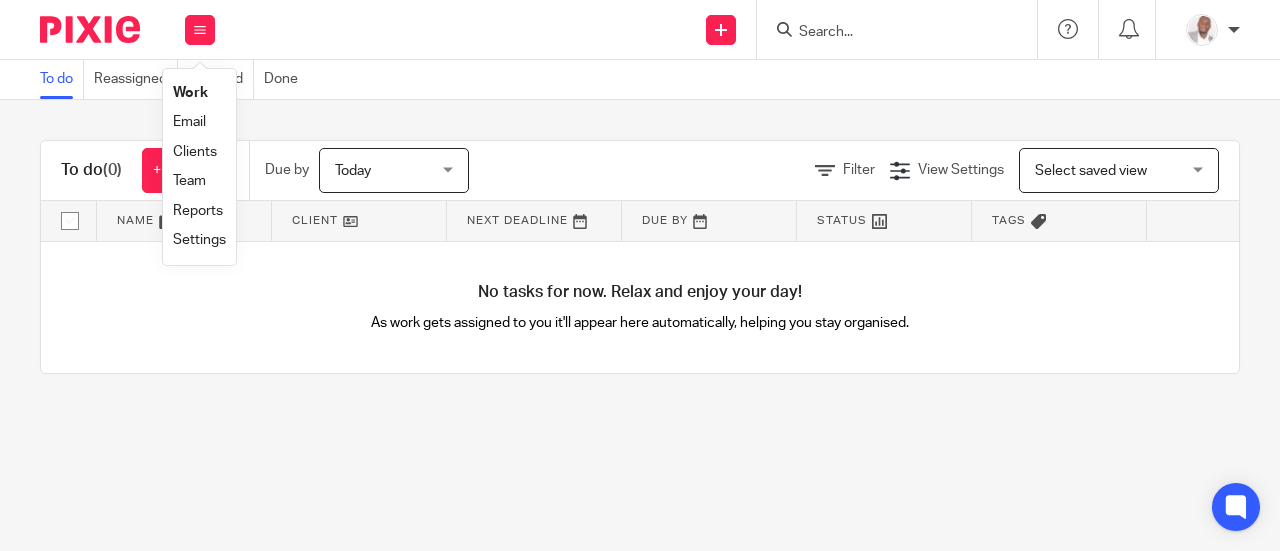 click on "Team" at bounding box center (189, 181) 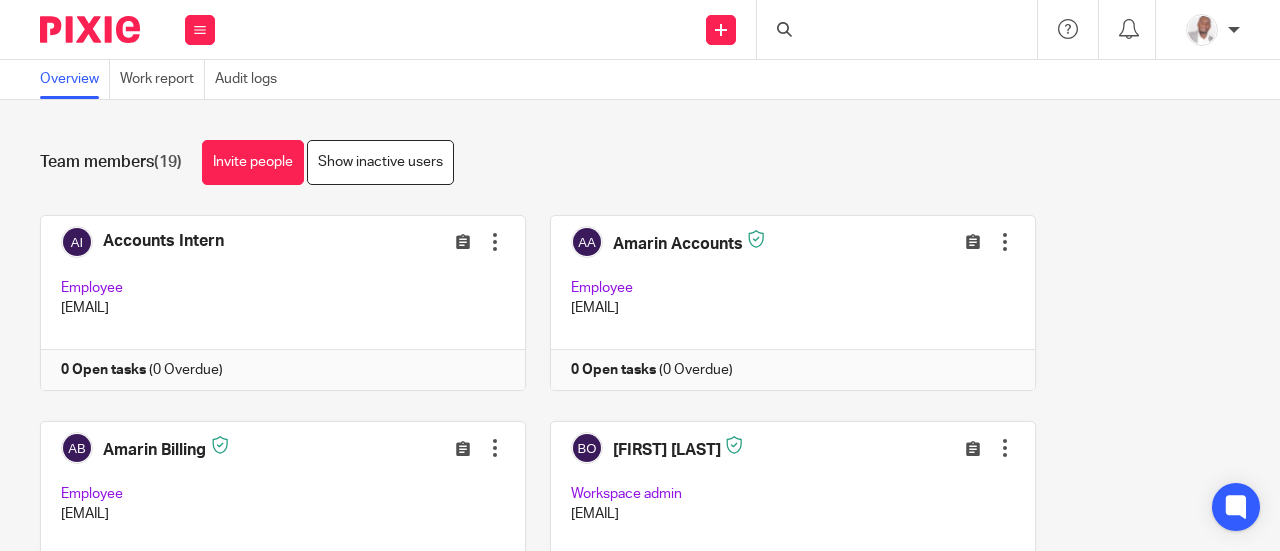 scroll, scrollTop: 0, scrollLeft: 0, axis: both 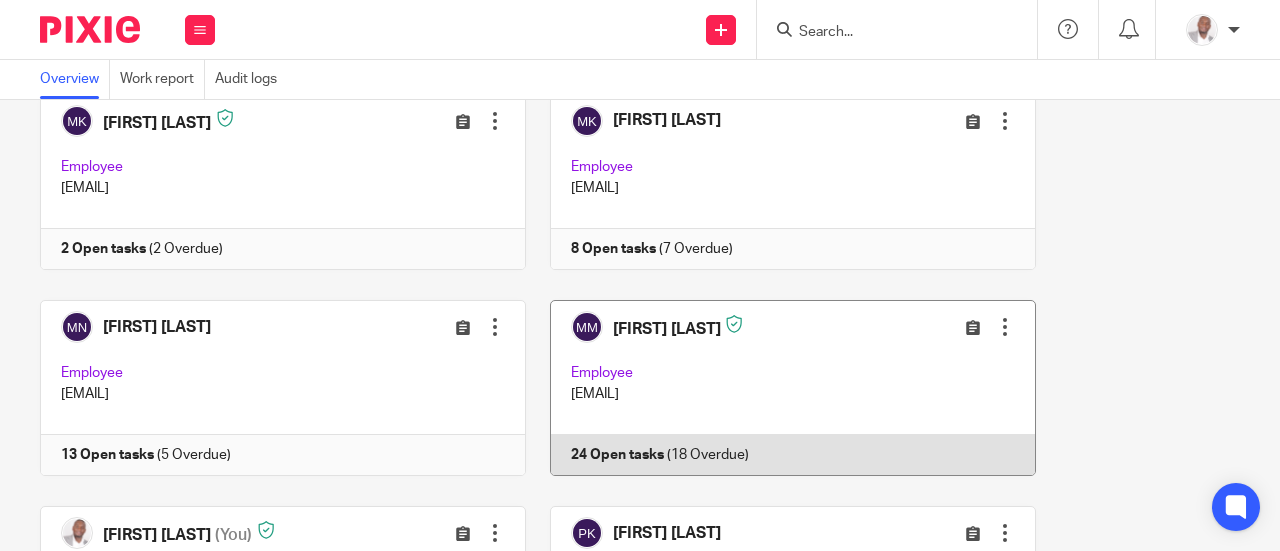 click at bounding box center [781, 388] 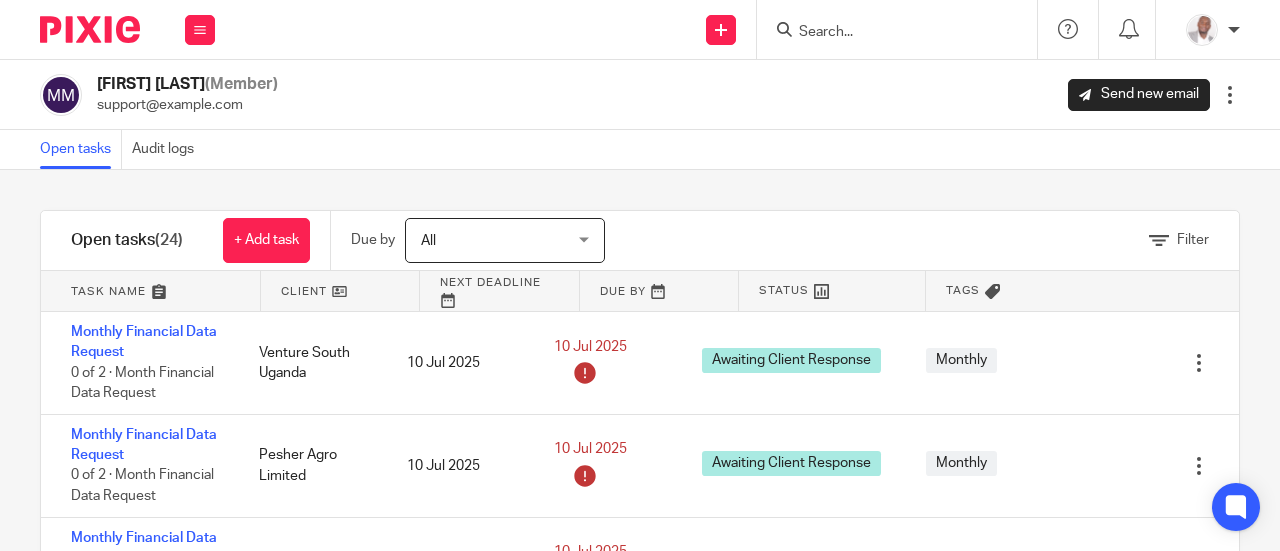 scroll, scrollTop: 0, scrollLeft: 0, axis: both 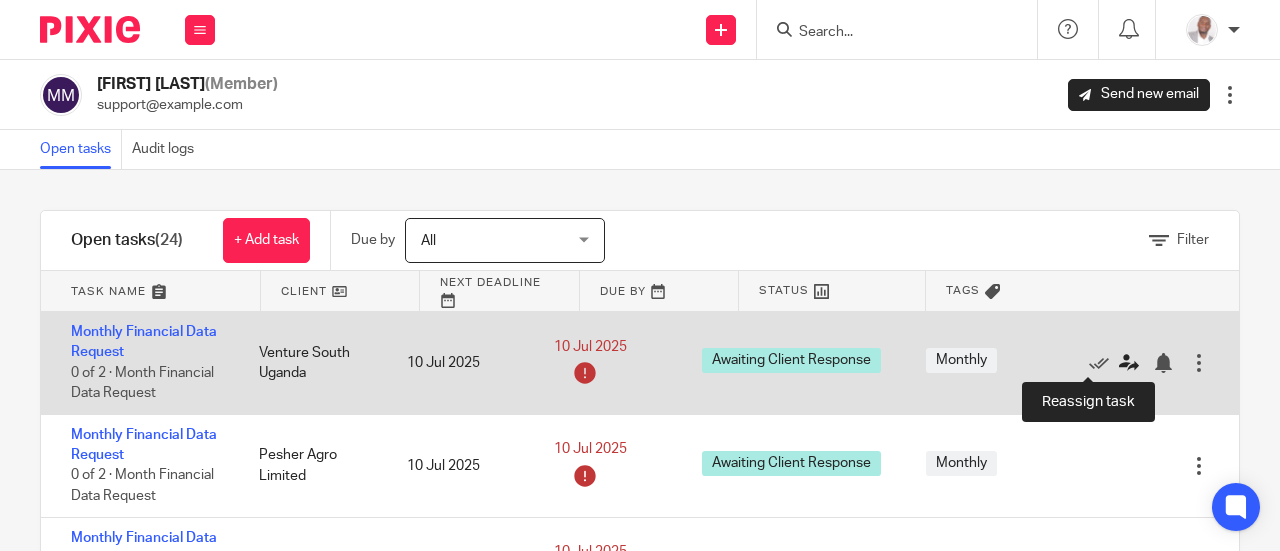 click at bounding box center [1129, 363] 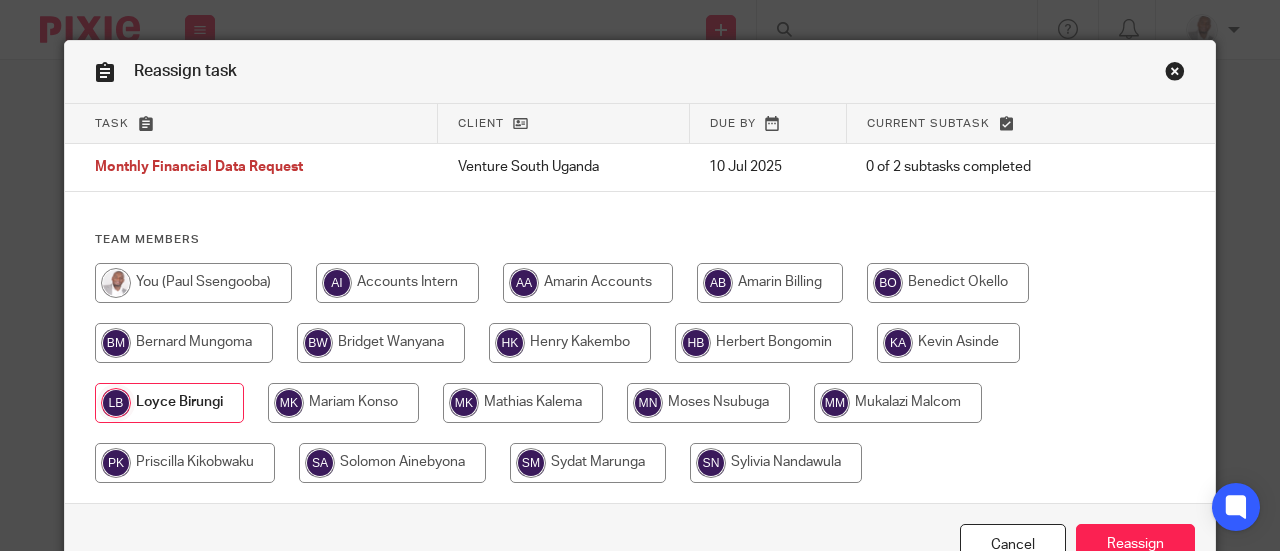 scroll, scrollTop: 0, scrollLeft: 0, axis: both 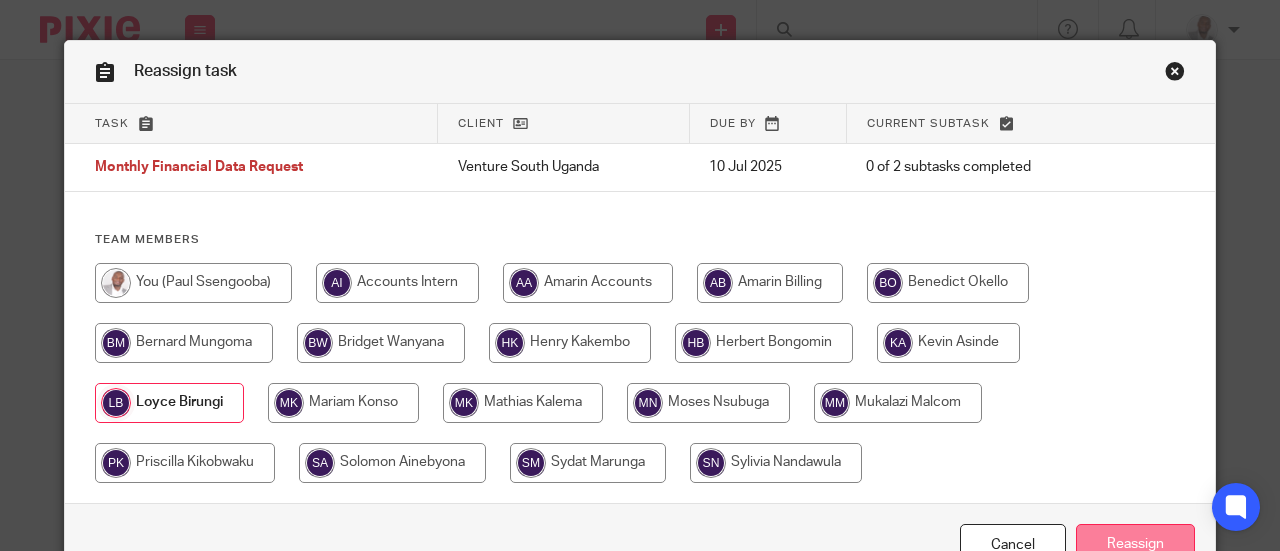 click on "Reassign" at bounding box center (1135, 545) 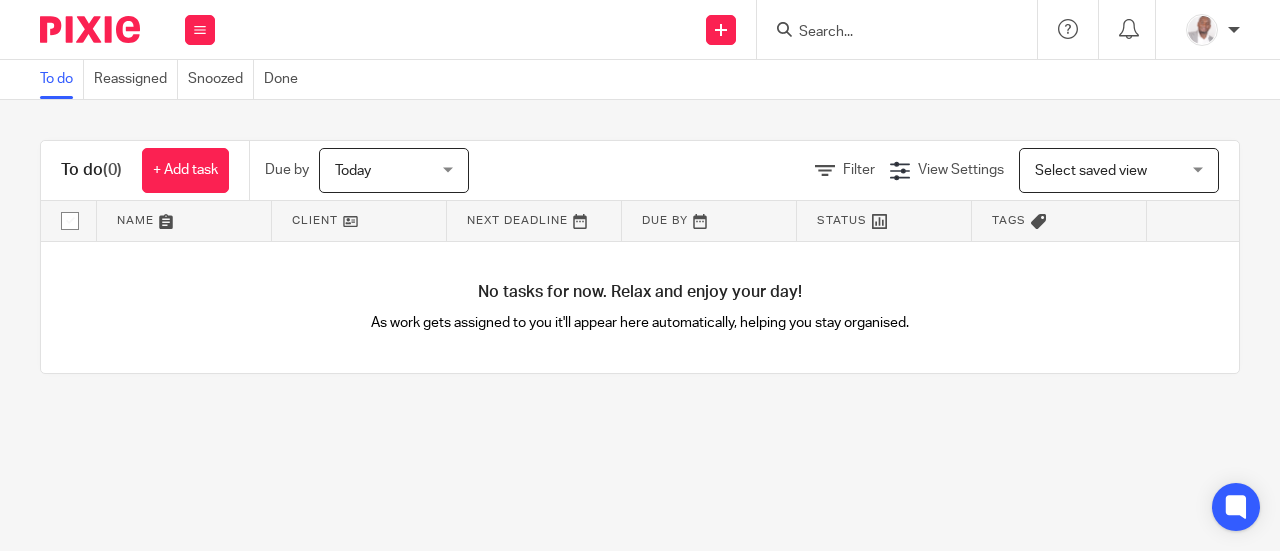 scroll, scrollTop: 0, scrollLeft: 0, axis: both 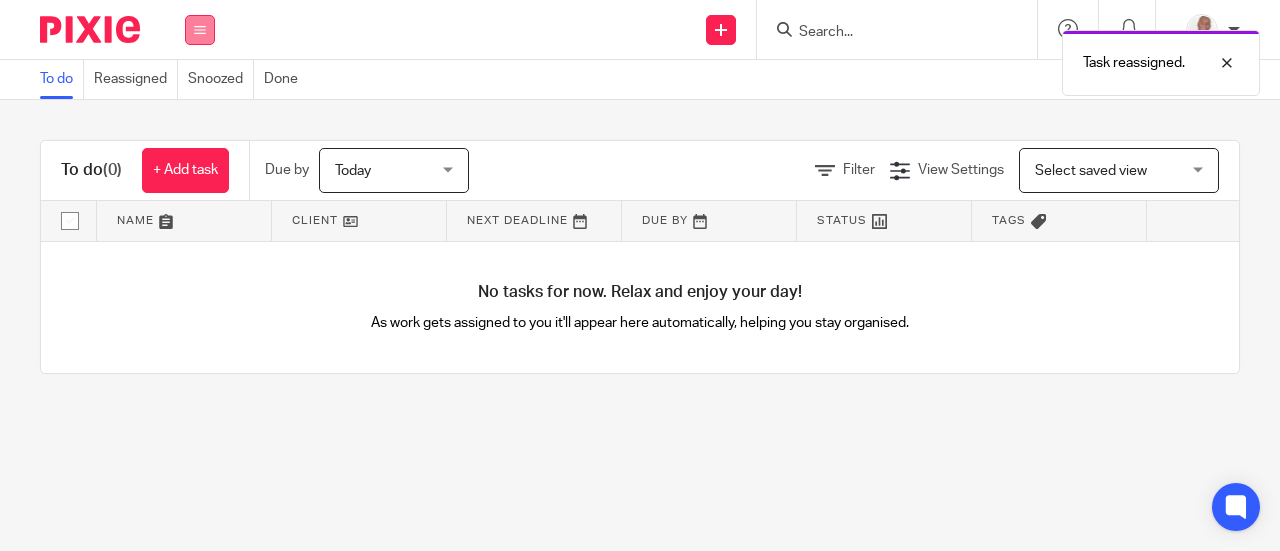 click at bounding box center [200, 30] 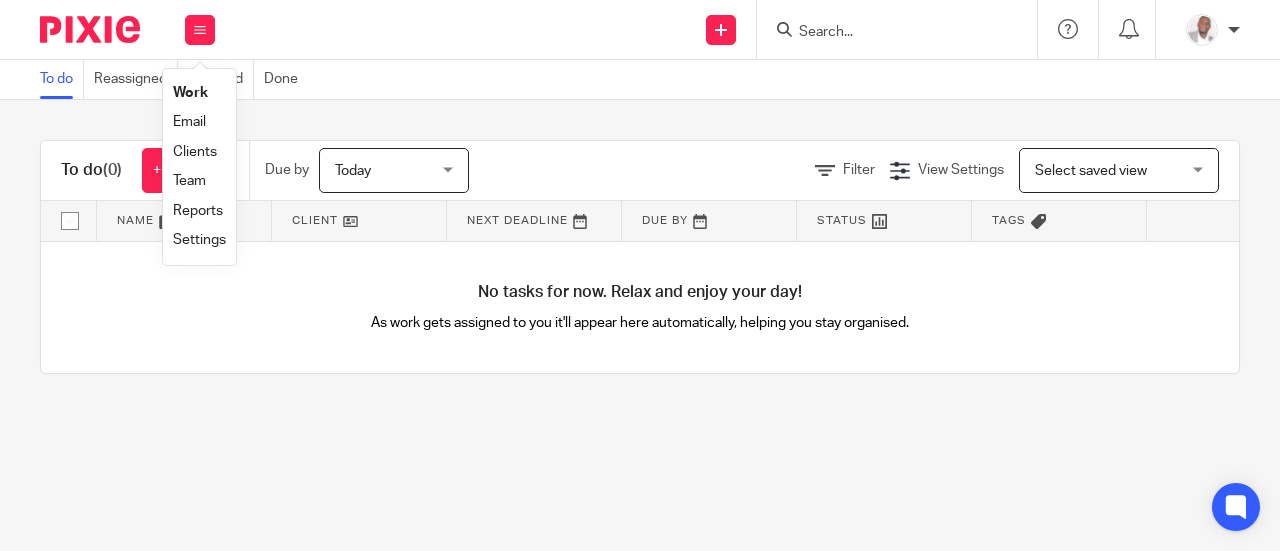 click on "Team" at bounding box center (189, 181) 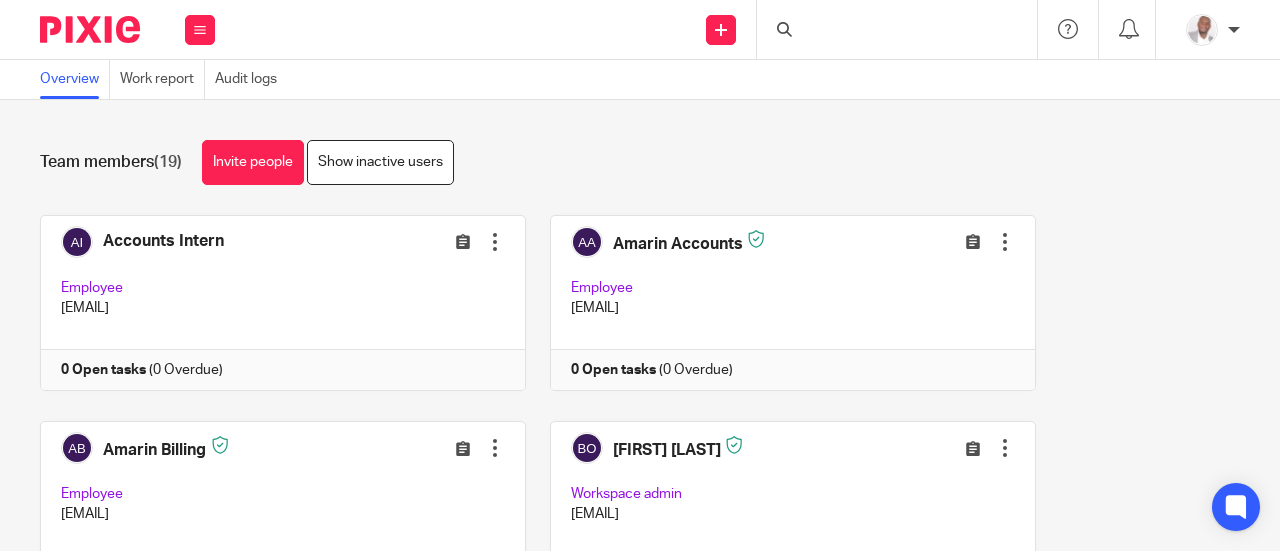 scroll, scrollTop: 0, scrollLeft: 0, axis: both 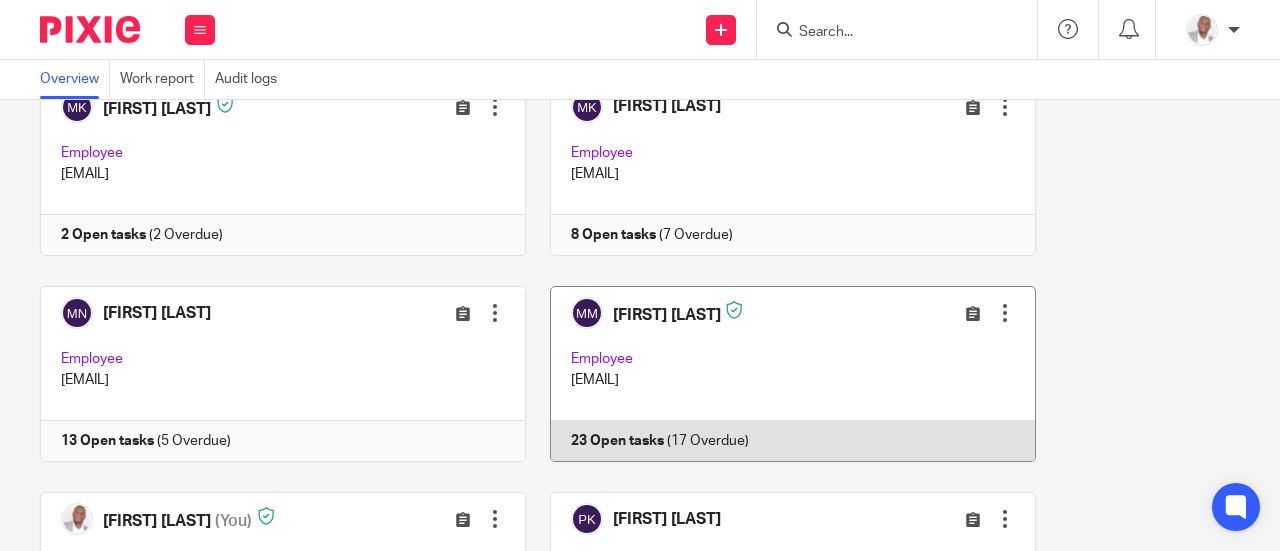 click at bounding box center [781, 374] 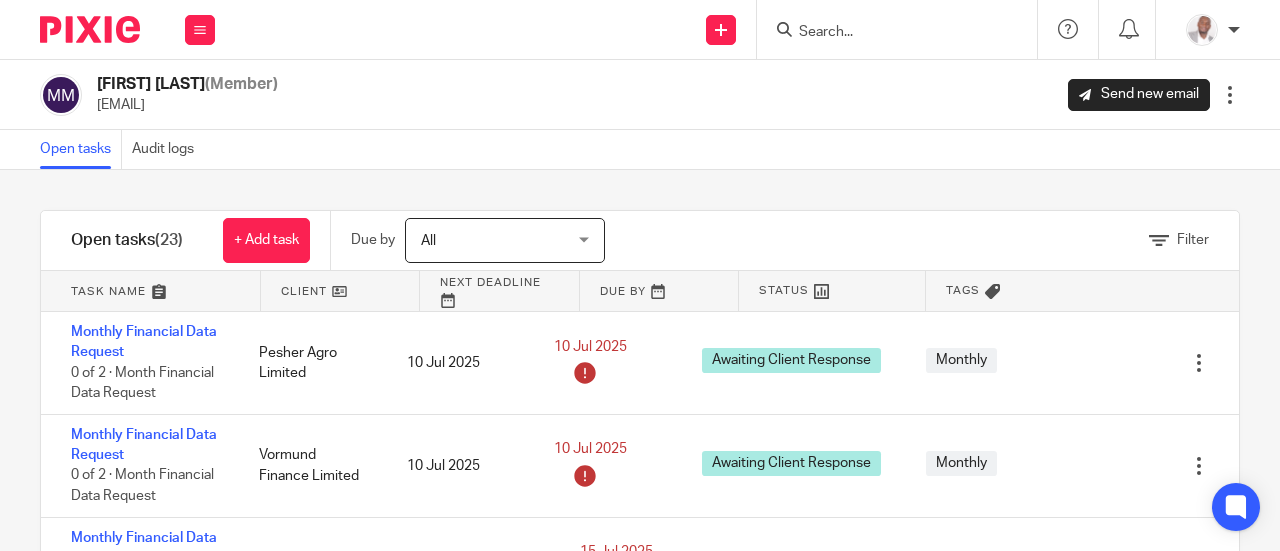 scroll, scrollTop: 0, scrollLeft: 0, axis: both 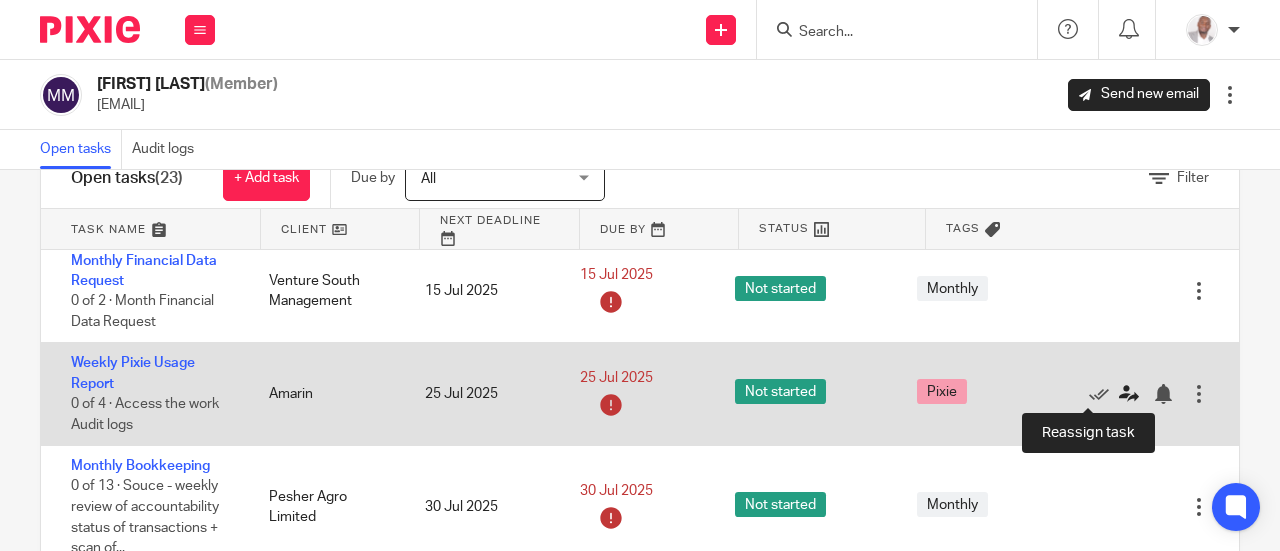 click at bounding box center [1129, 394] 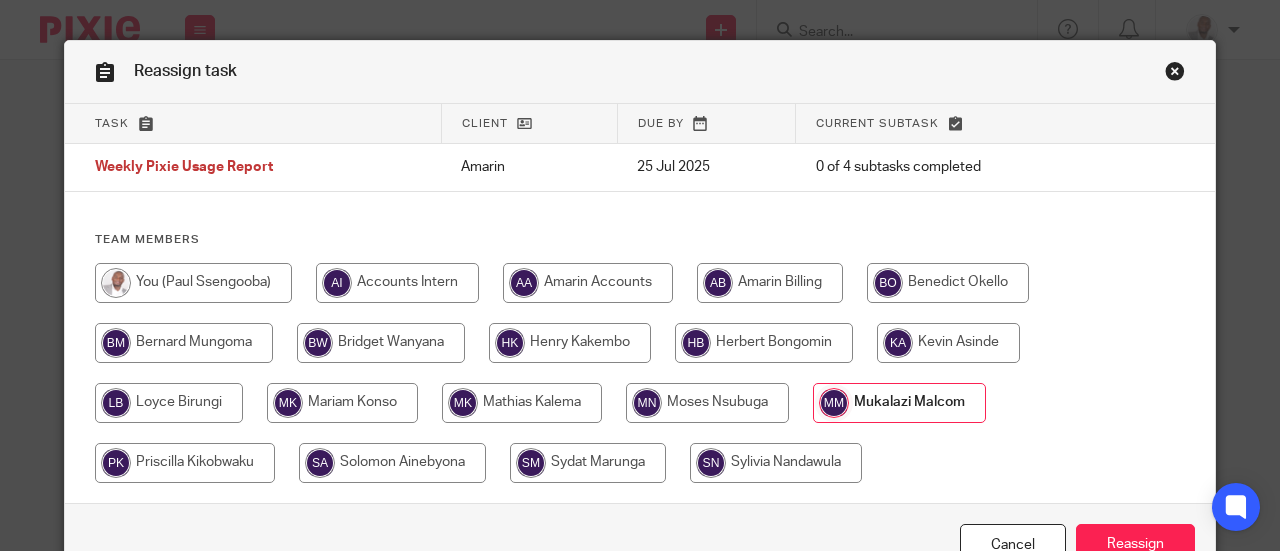 scroll, scrollTop: 0, scrollLeft: 0, axis: both 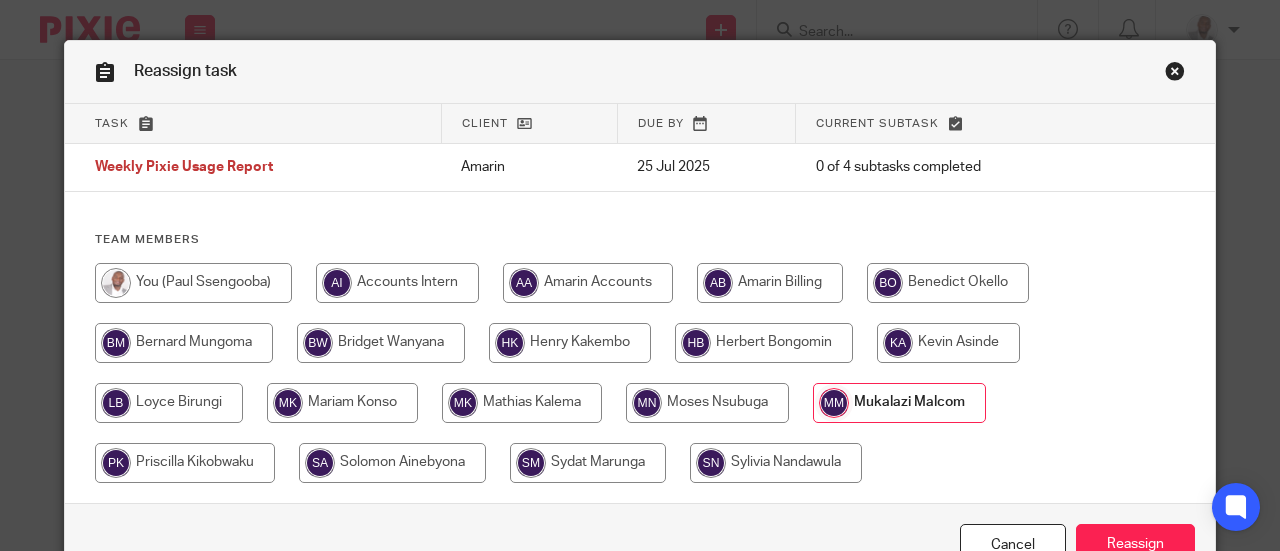click at bounding box center (570, 343) 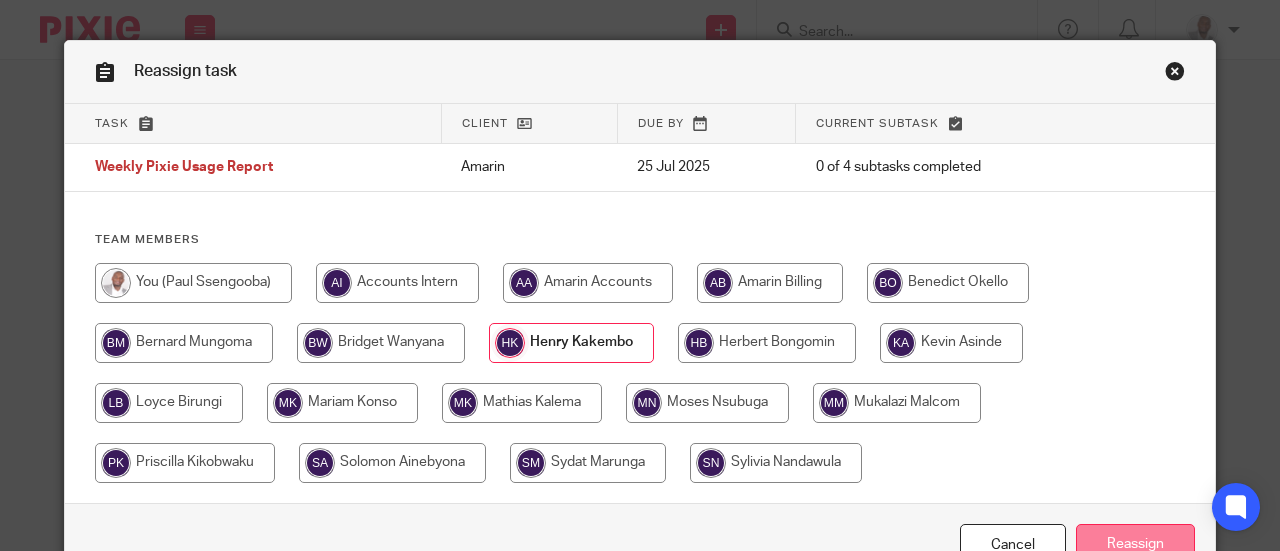click on "Reassign" at bounding box center [1135, 545] 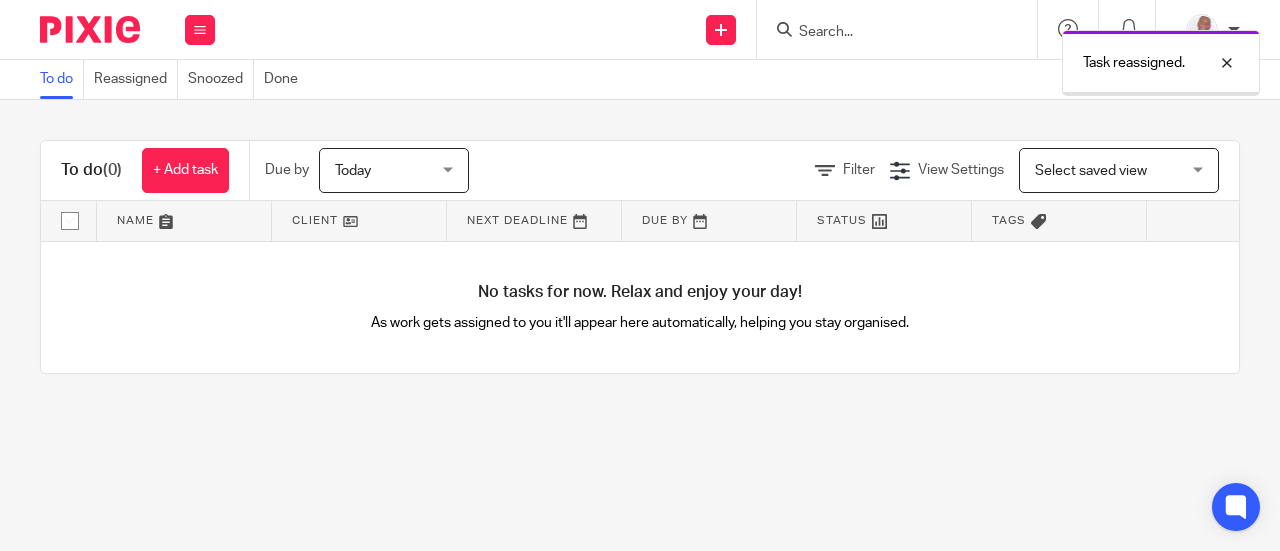 scroll, scrollTop: 0, scrollLeft: 0, axis: both 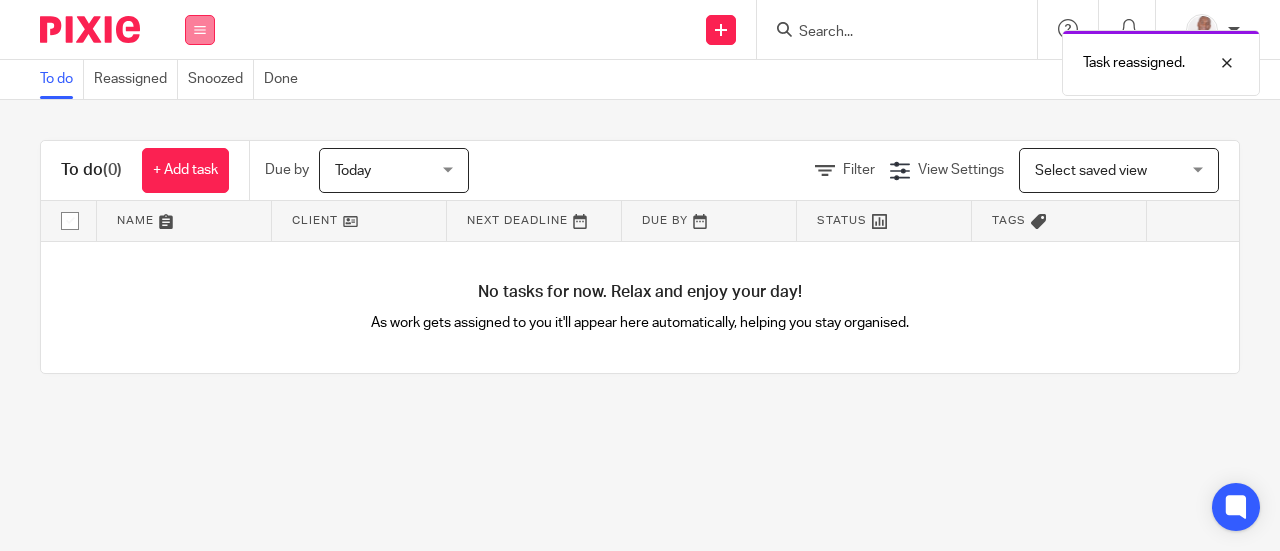 click at bounding box center (200, 30) 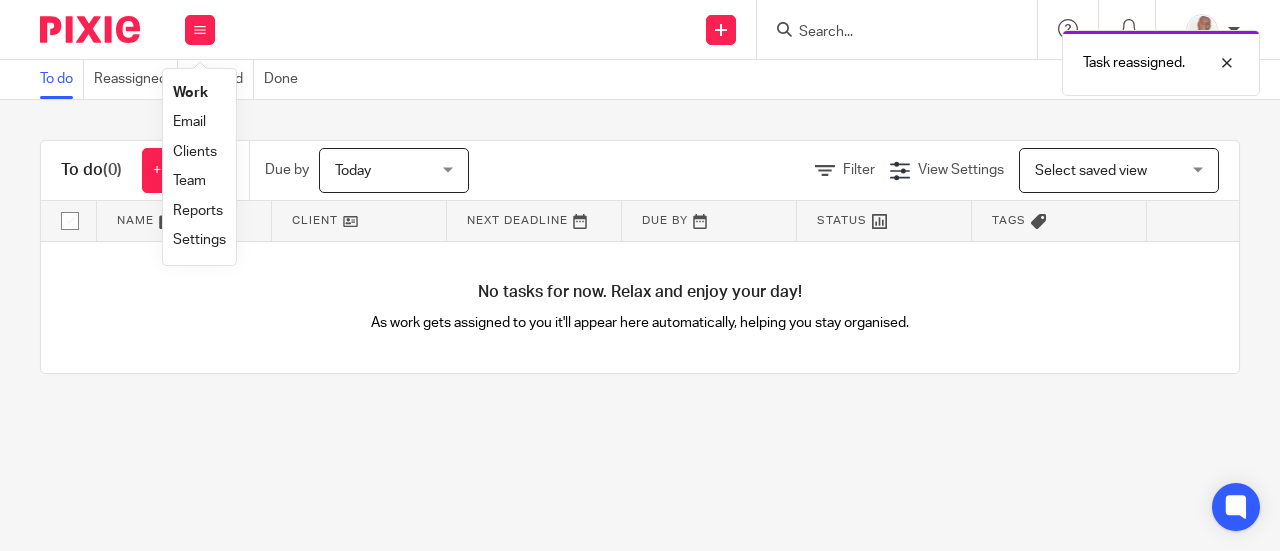 click on "Team" at bounding box center (189, 181) 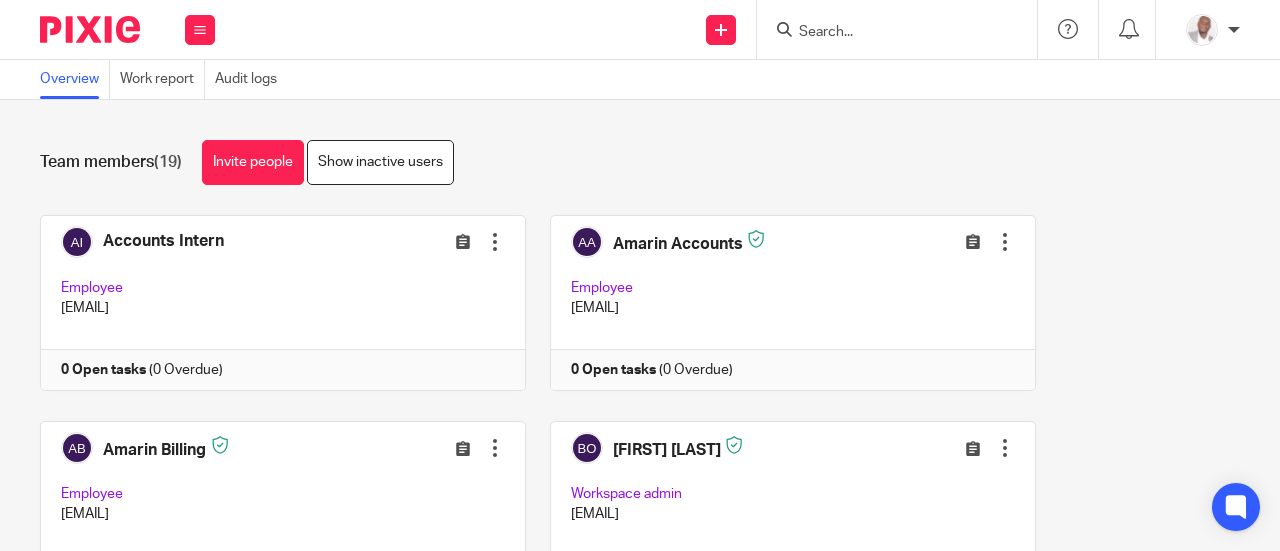 scroll, scrollTop: 0, scrollLeft: 0, axis: both 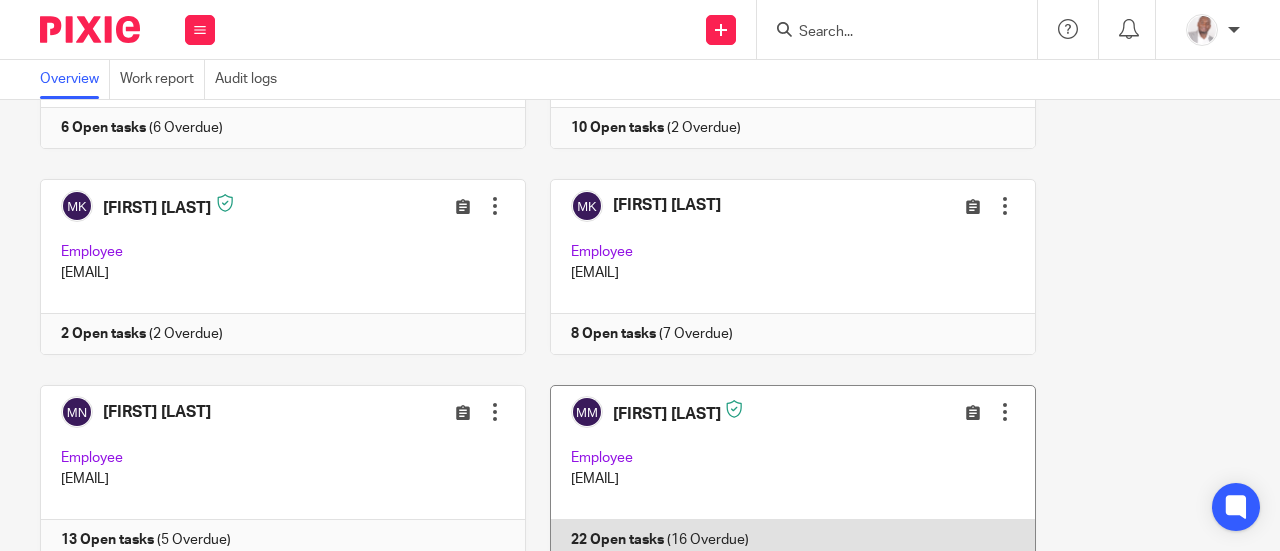 click at bounding box center (781, 473) 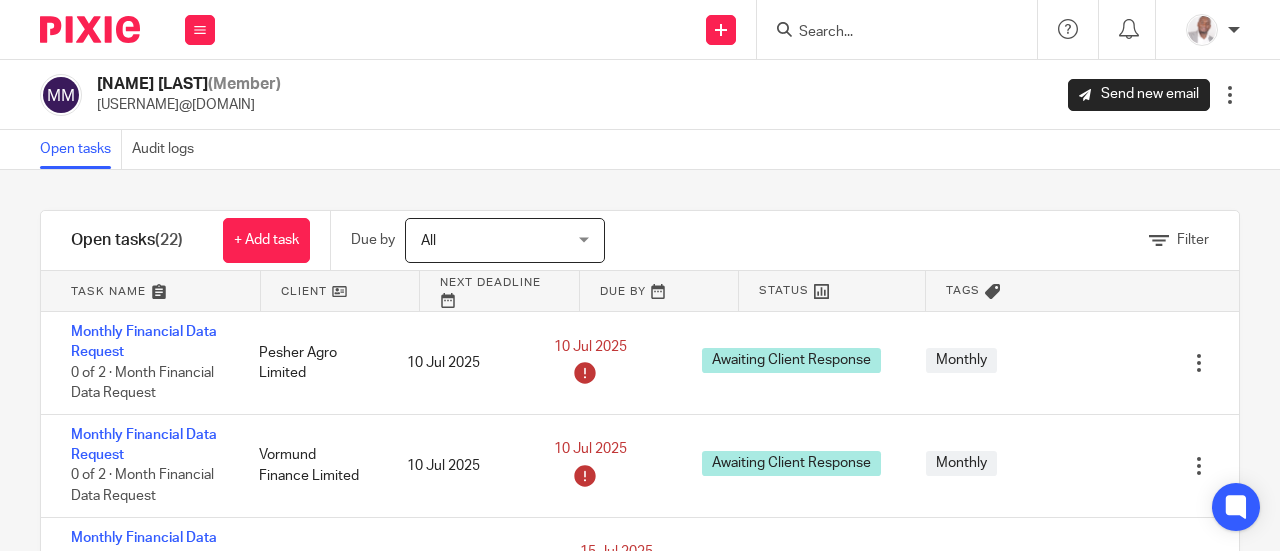scroll, scrollTop: 0, scrollLeft: 0, axis: both 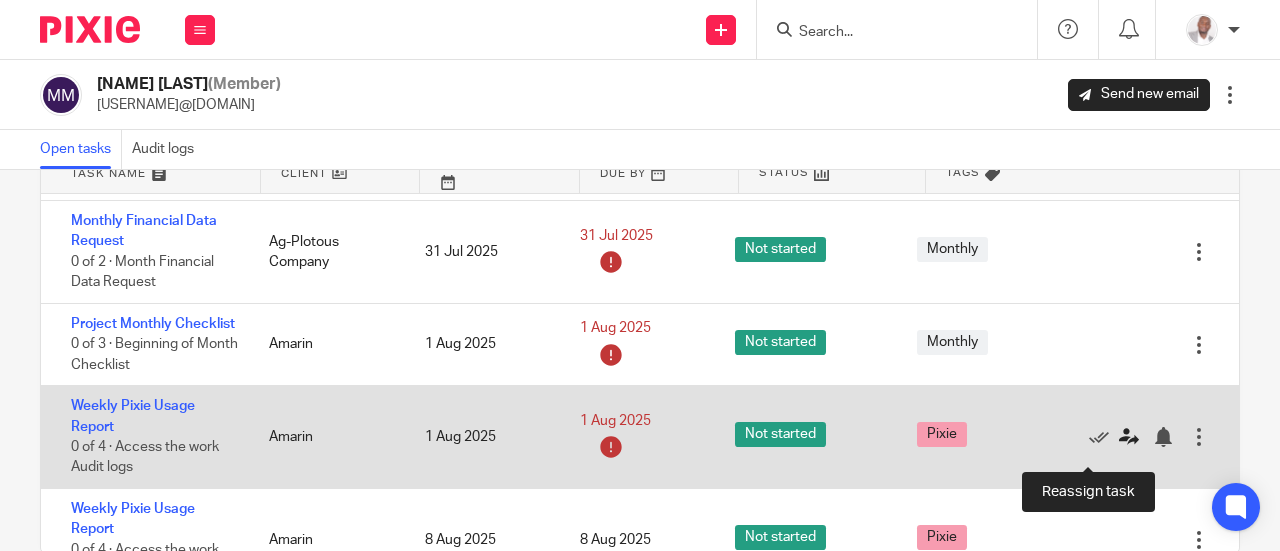 click at bounding box center [1129, 437] 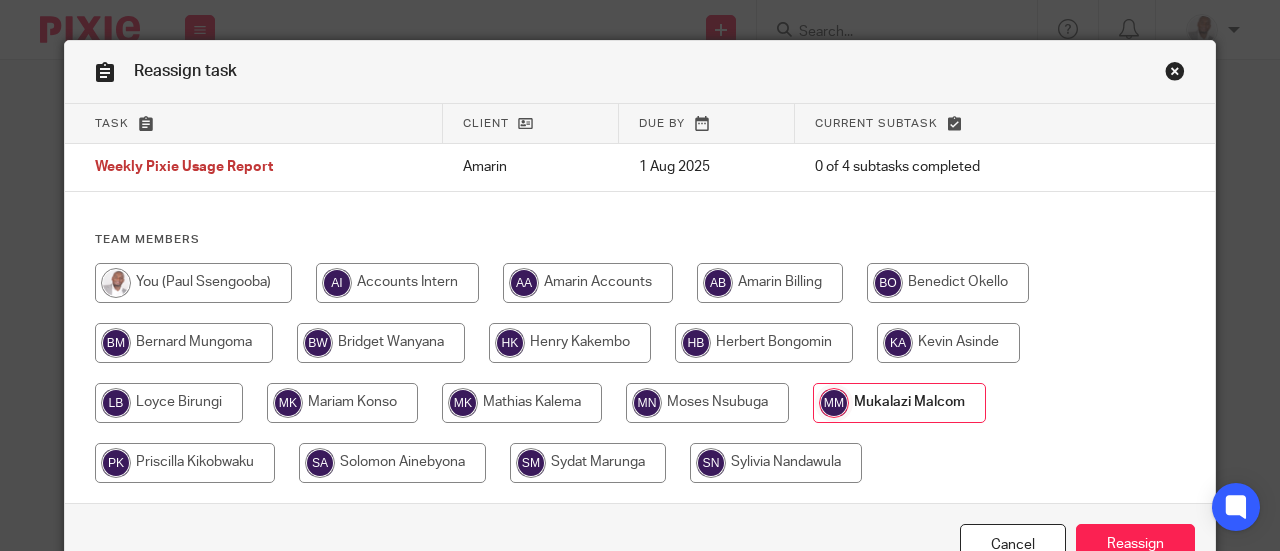 scroll, scrollTop: 0, scrollLeft: 0, axis: both 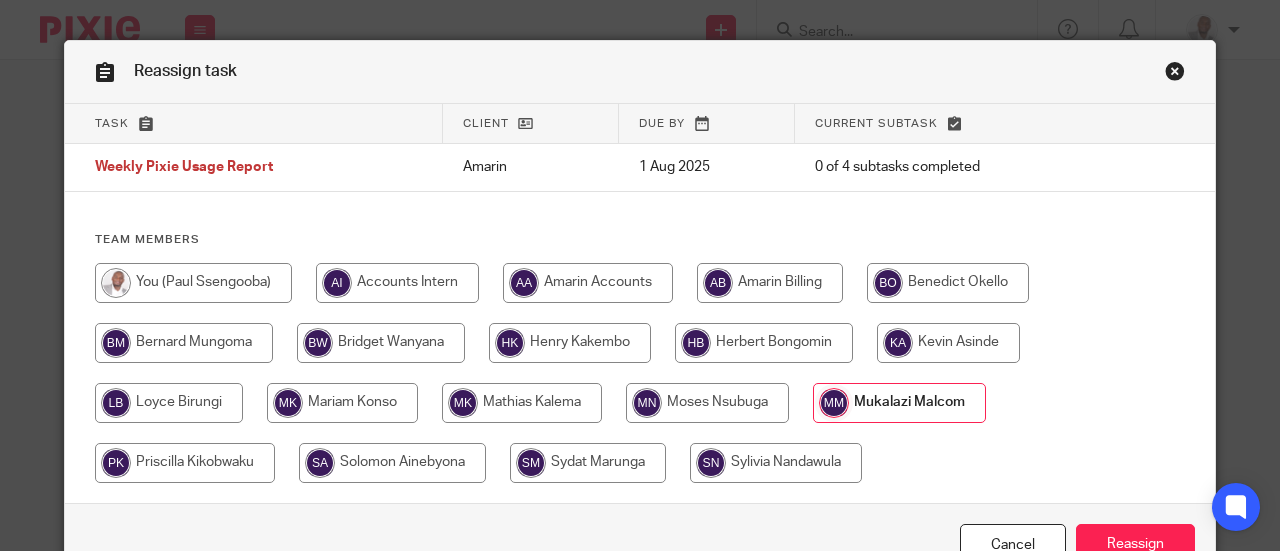 click at bounding box center (570, 343) 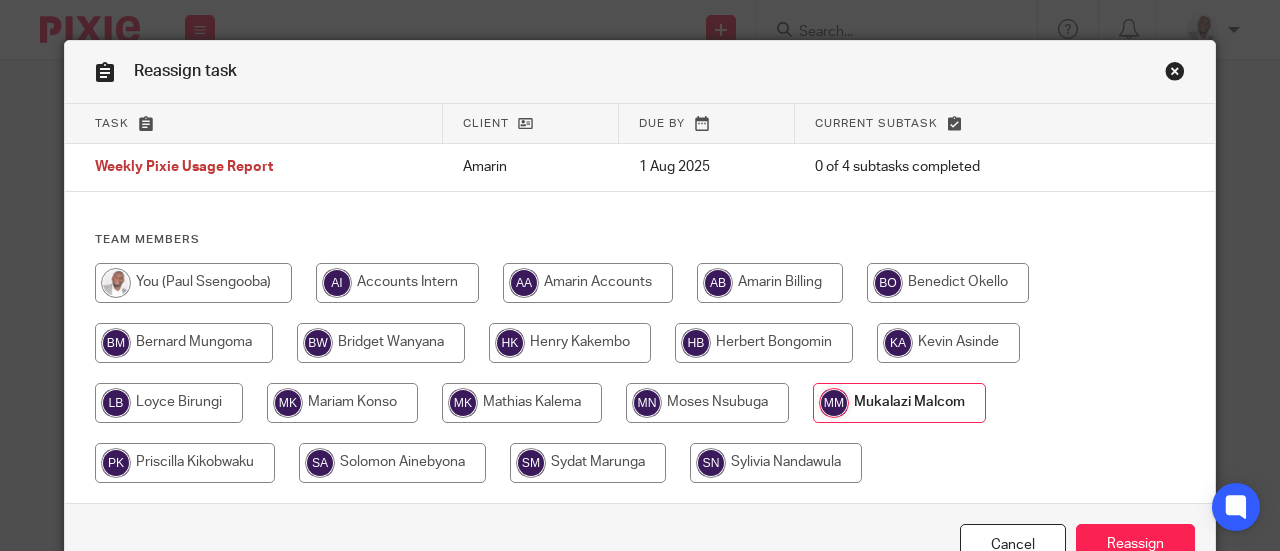 radio on "true" 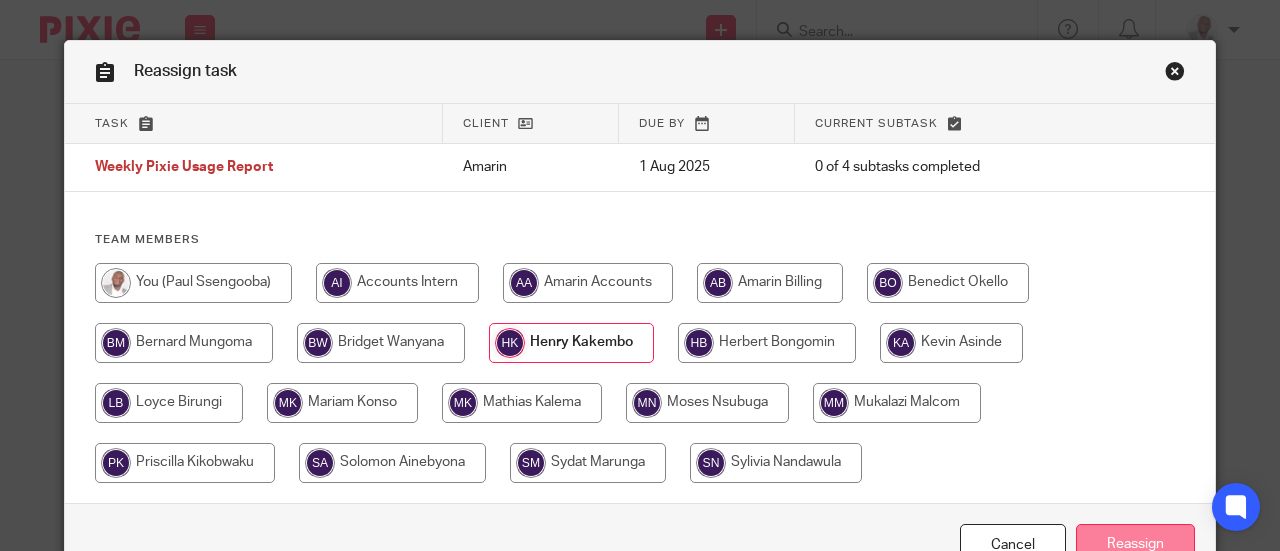 click on "Reassign" at bounding box center (1135, 545) 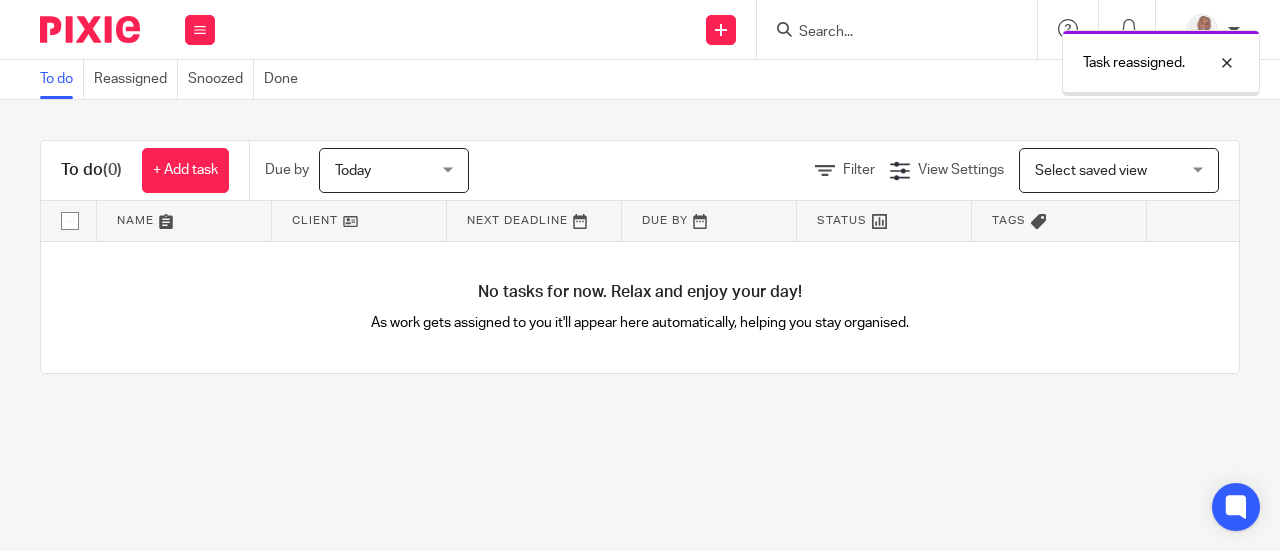 scroll, scrollTop: 0, scrollLeft: 0, axis: both 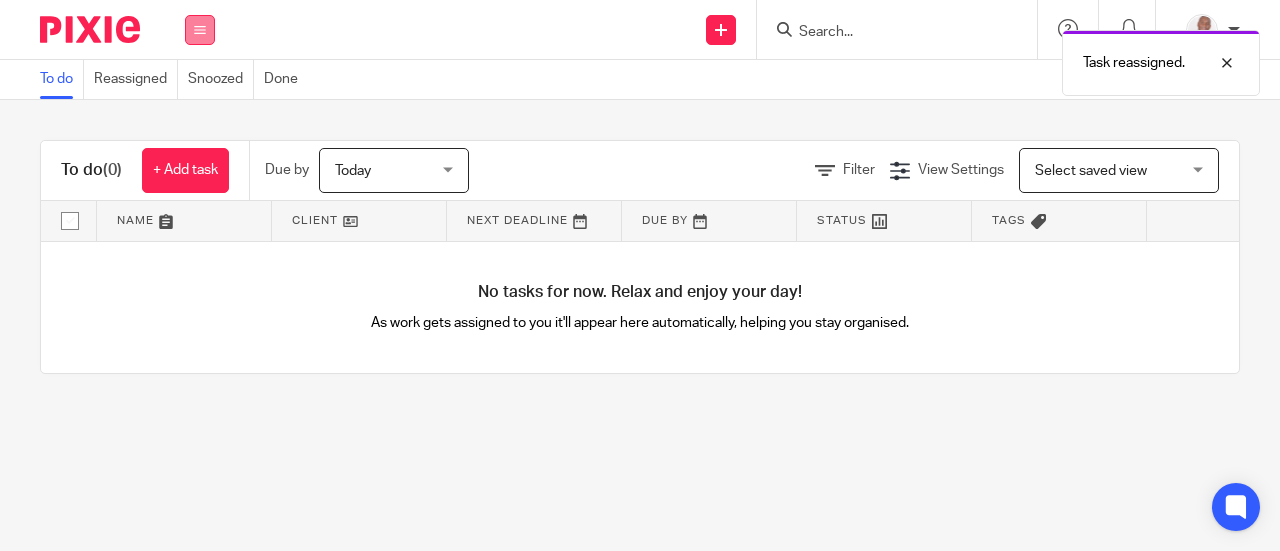 click at bounding box center (200, 30) 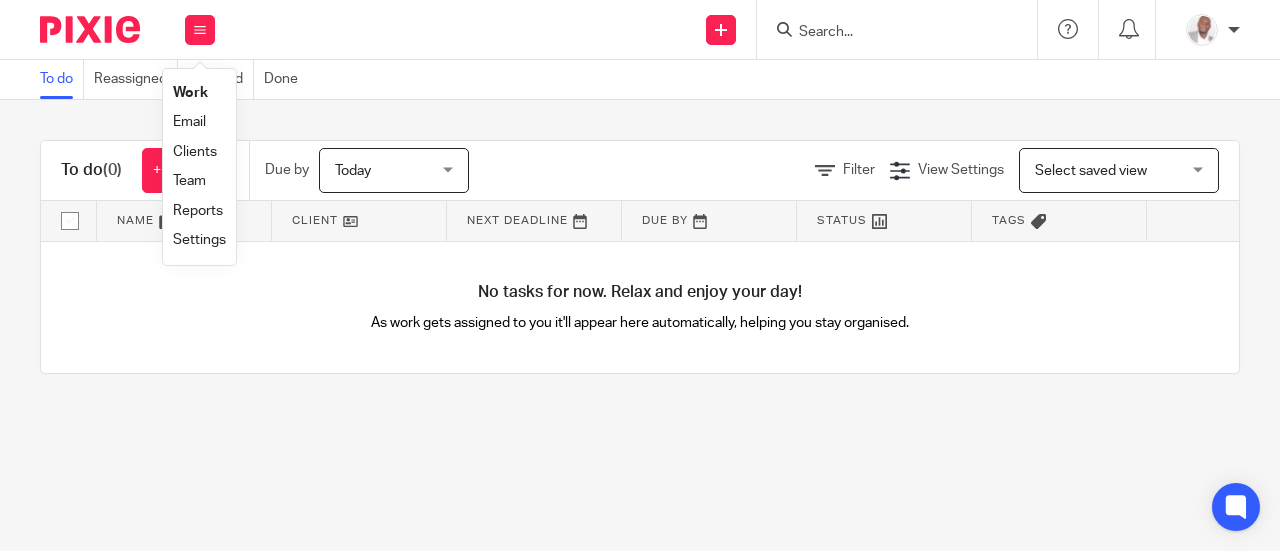 click on "Team" at bounding box center (189, 181) 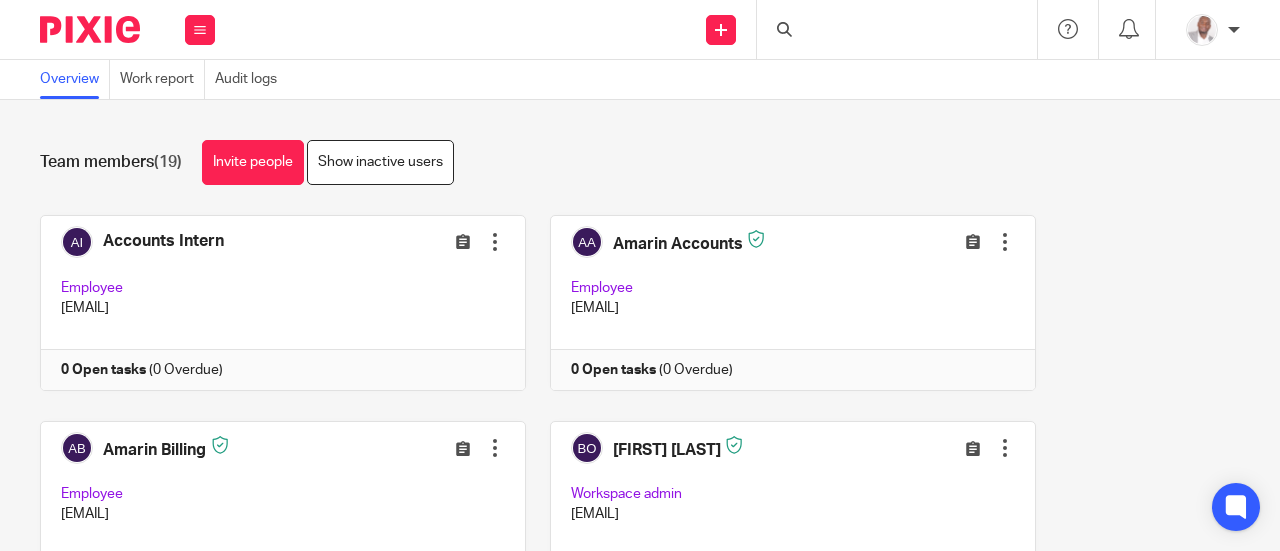 scroll, scrollTop: 0, scrollLeft: 0, axis: both 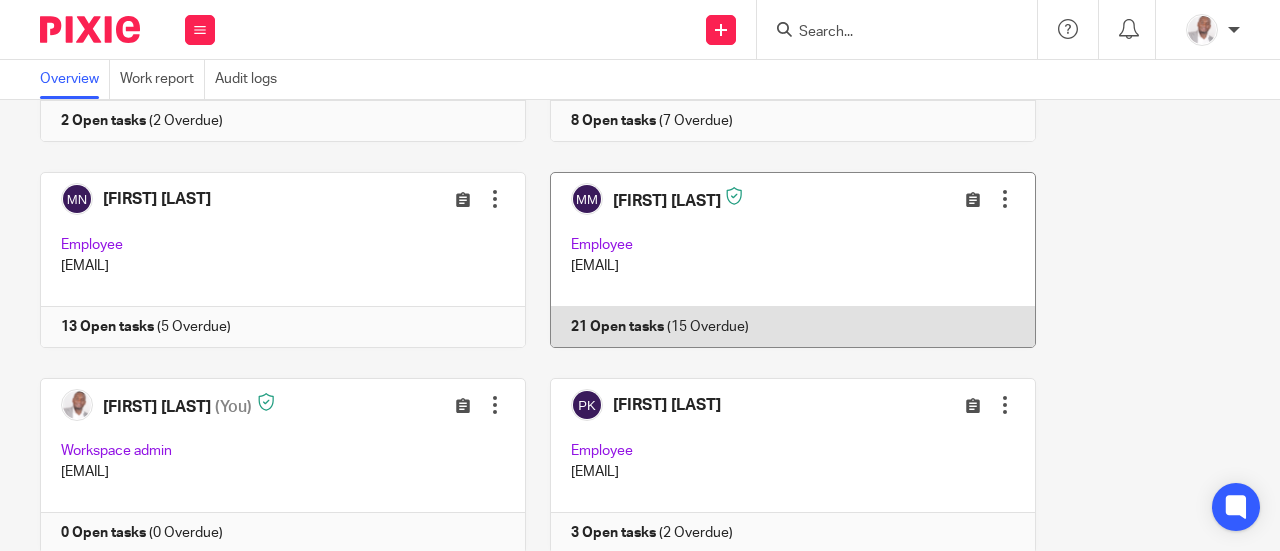 click at bounding box center [781, 260] 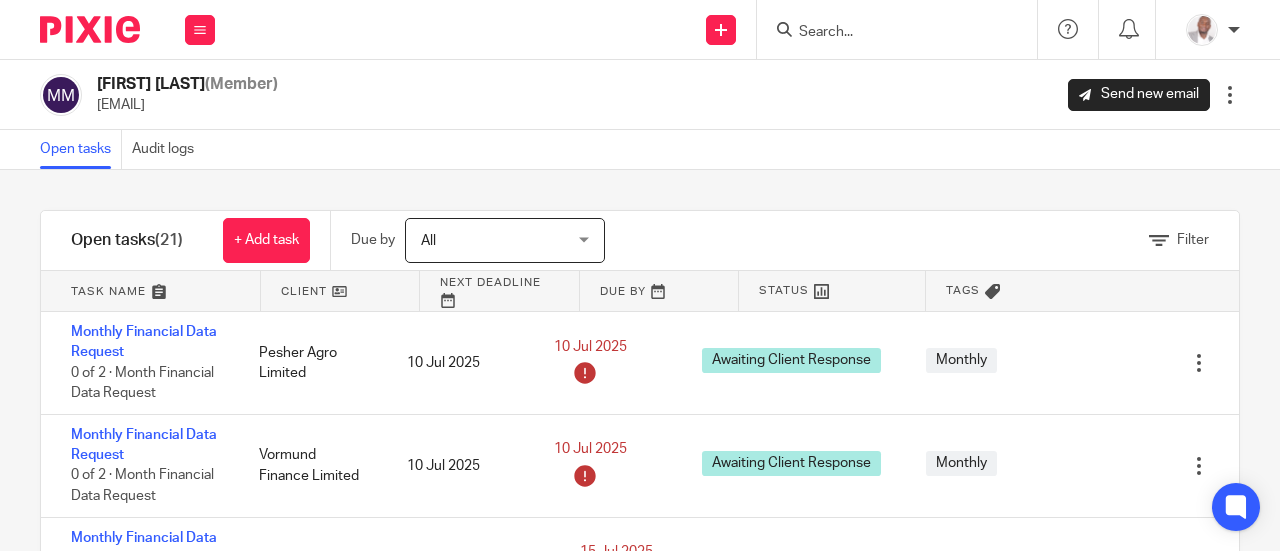 scroll, scrollTop: 0, scrollLeft: 0, axis: both 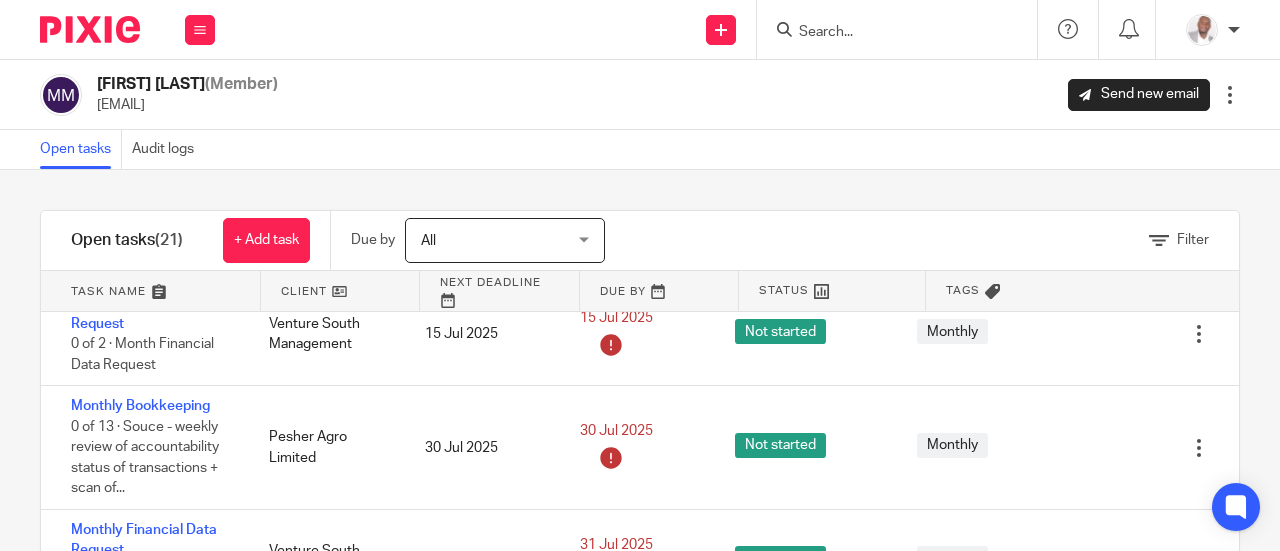 click at bounding box center [340, 291] 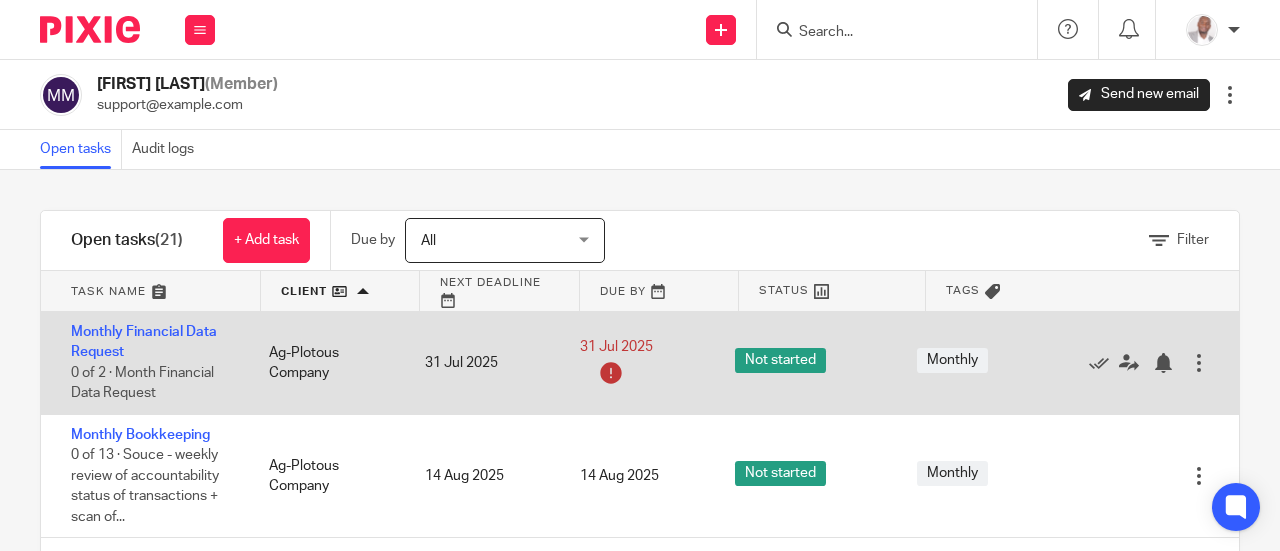 scroll, scrollTop: 0, scrollLeft: 0, axis: both 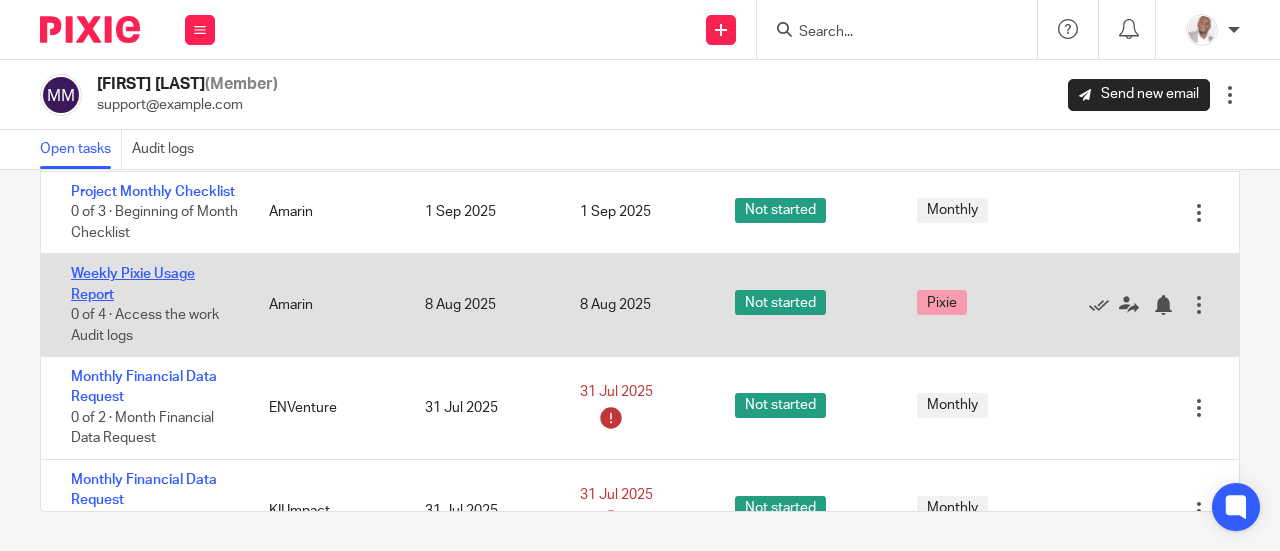 click on "Weekly Pixie Usage Report" at bounding box center (133, 284) 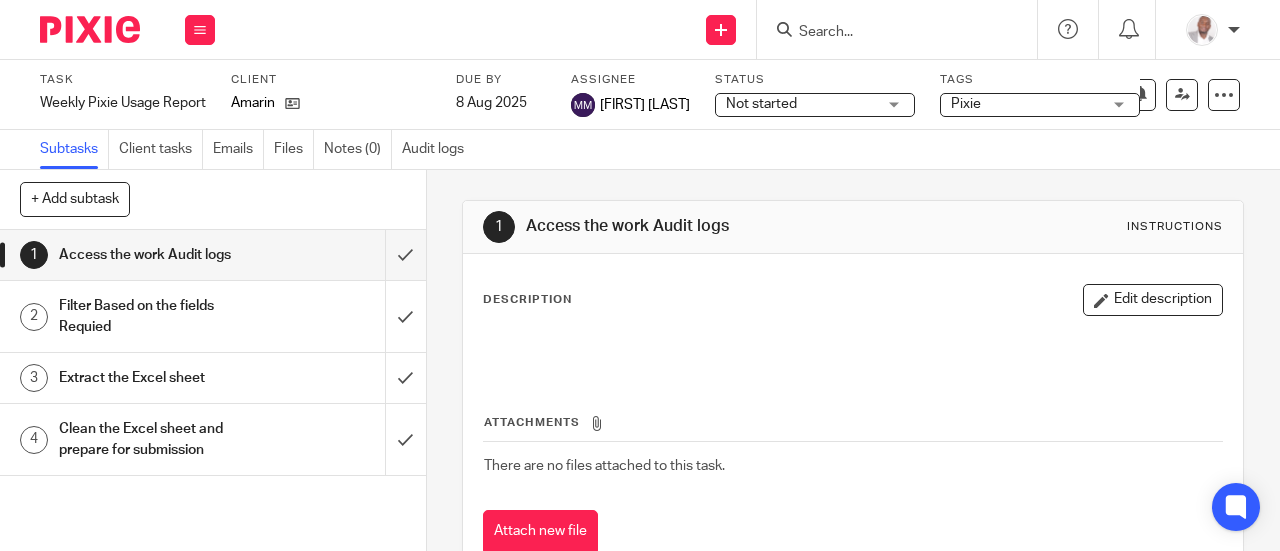 scroll, scrollTop: 0, scrollLeft: 0, axis: both 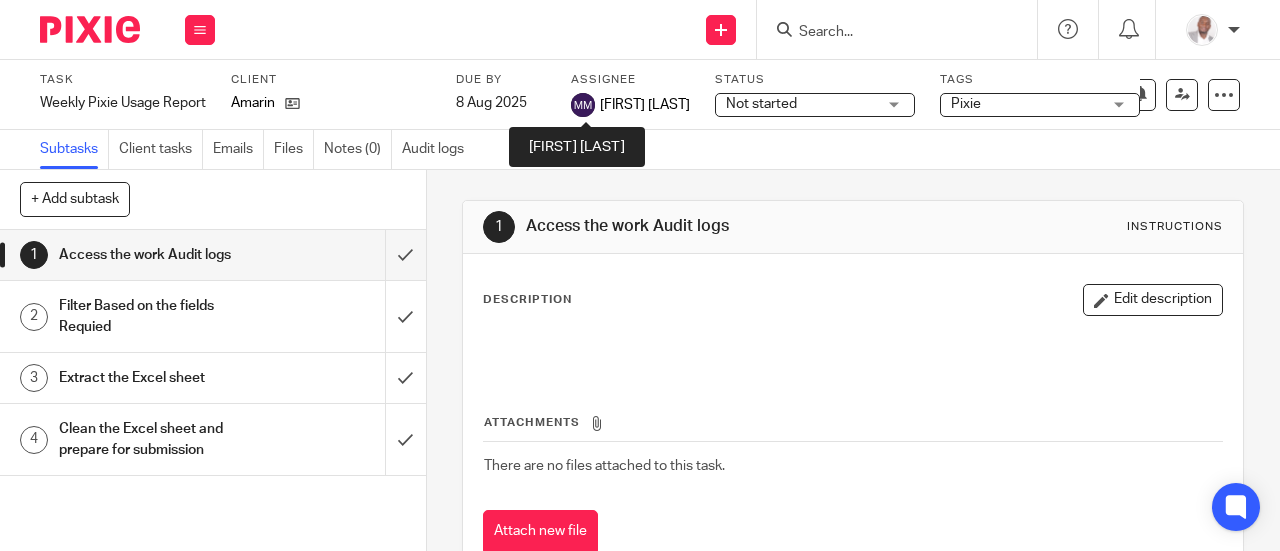 click at bounding box center (583, 105) 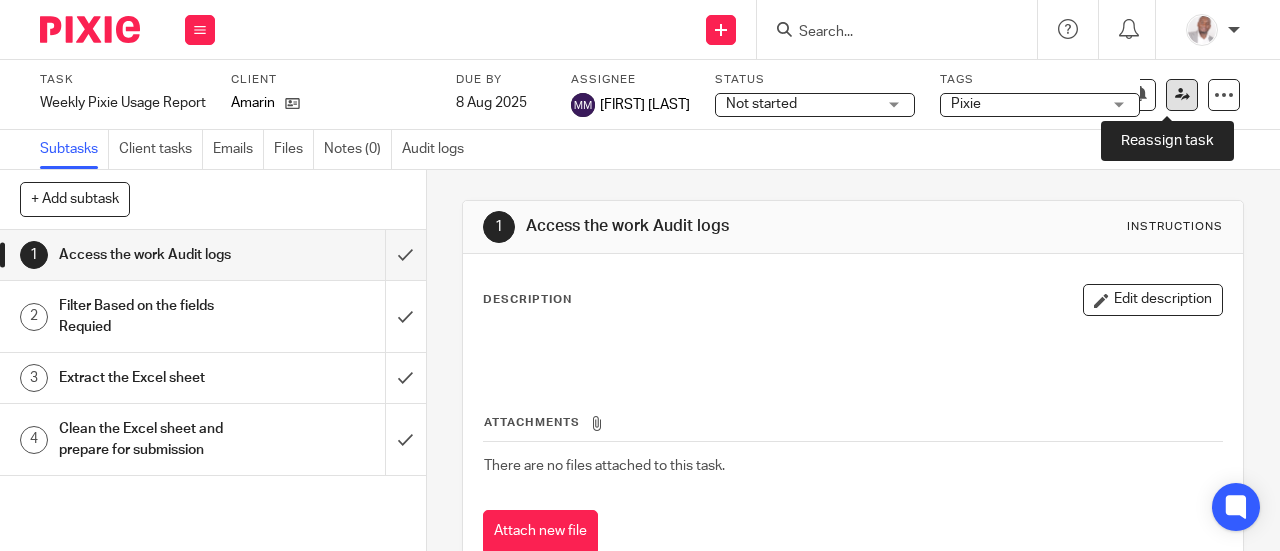 click at bounding box center [1182, 94] 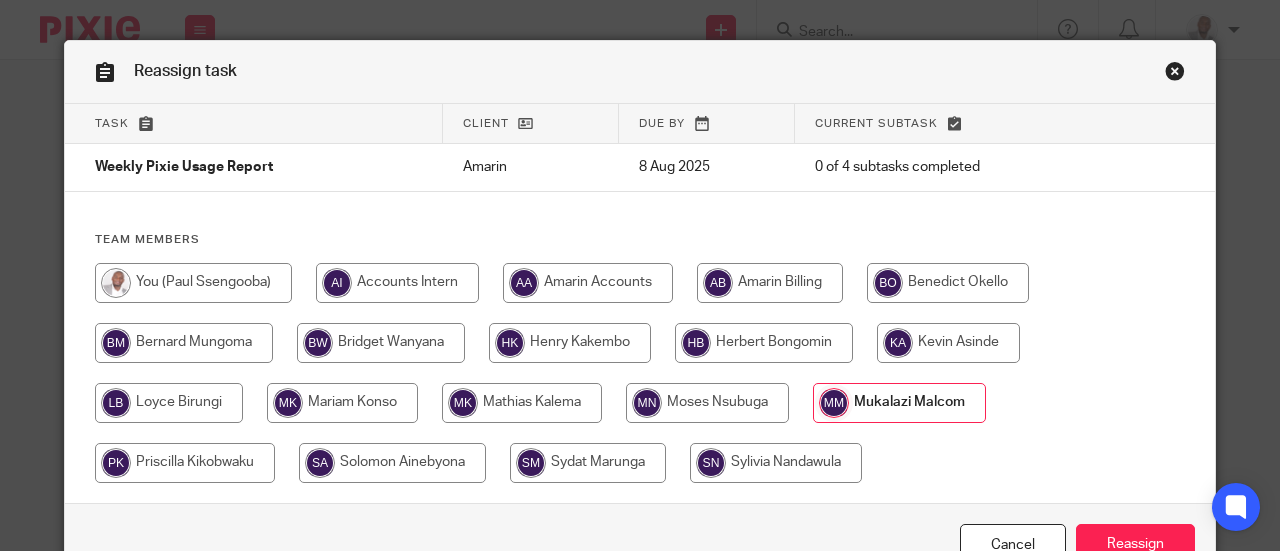 scroll, scrollTop: 0, scrollLeft: 0, axis: both 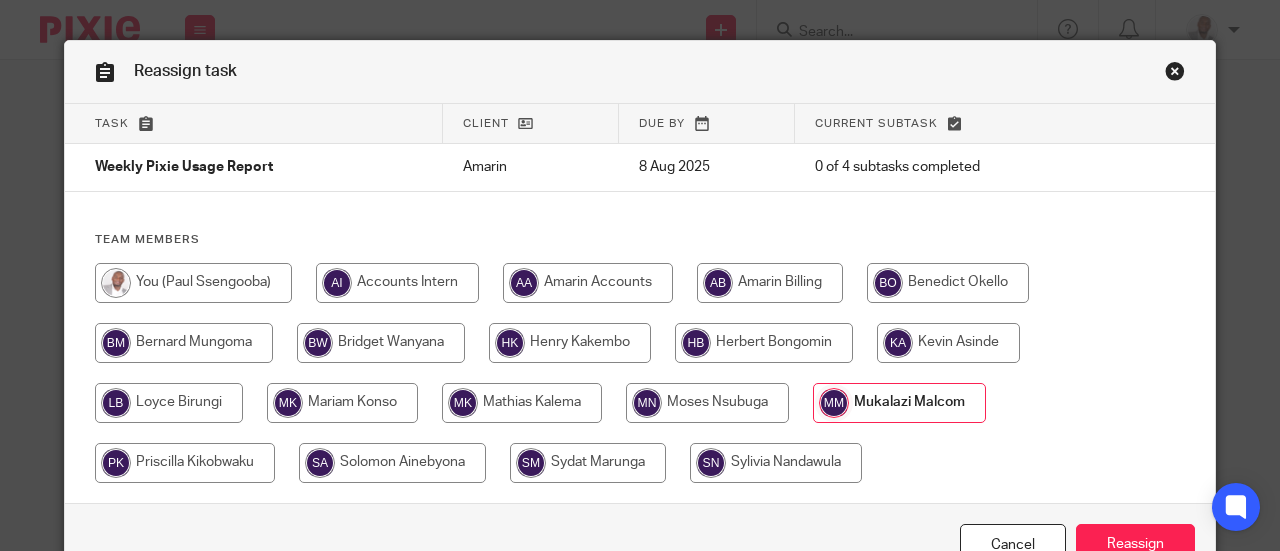 radio on "true" 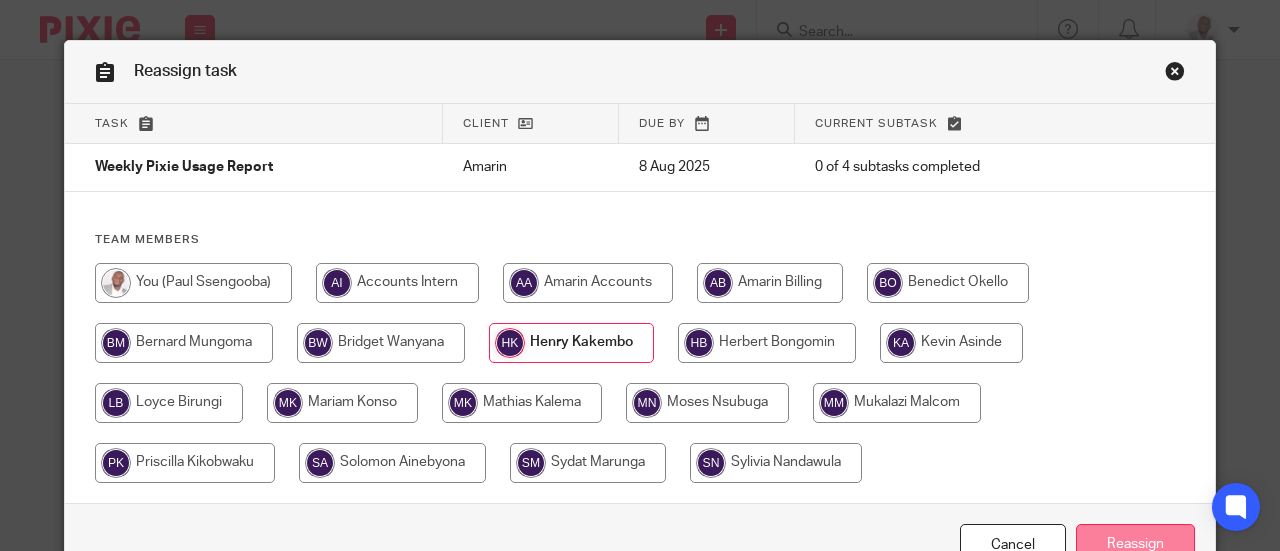 click on "Reassign" at bounding box center [1135, 545] 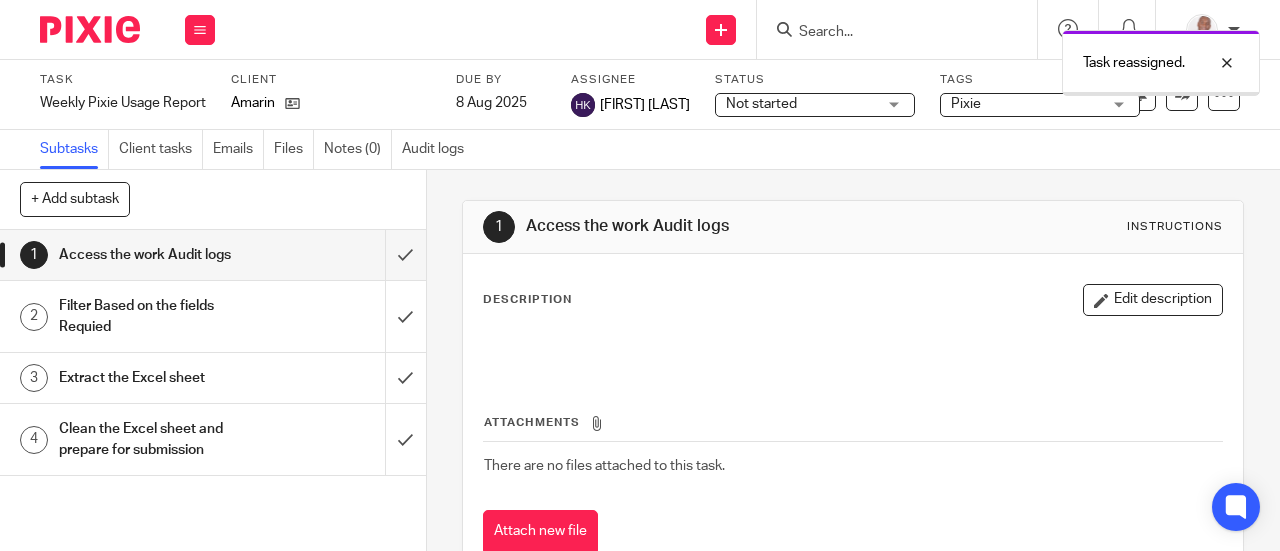 scroll, scrollTop: 0, scrollLeft: 0, axis: both 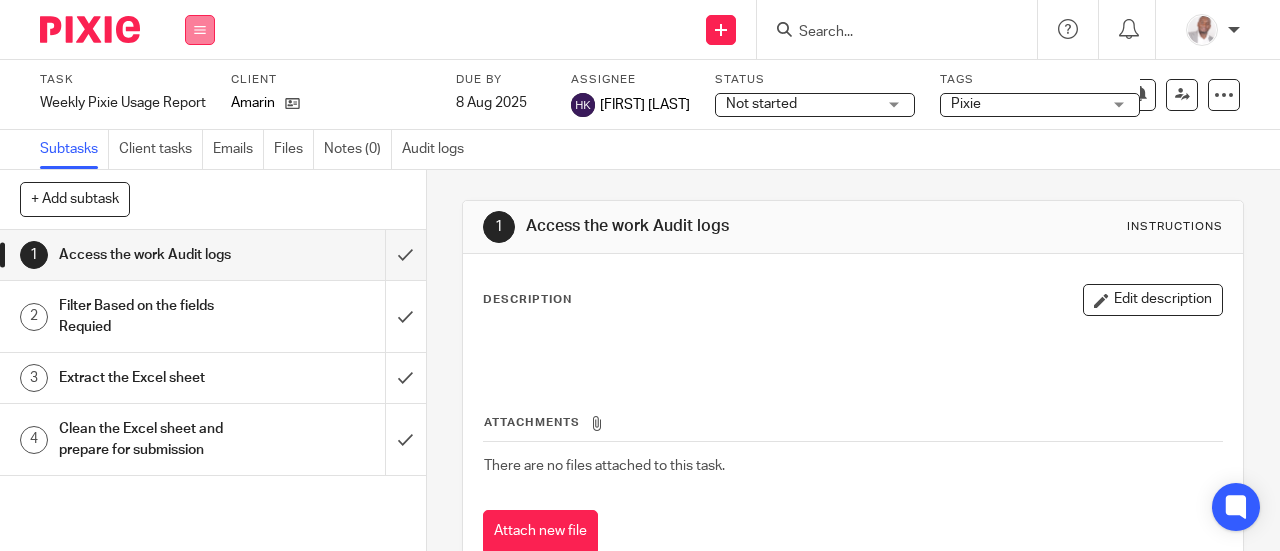 click at bounding box center [200, 30] 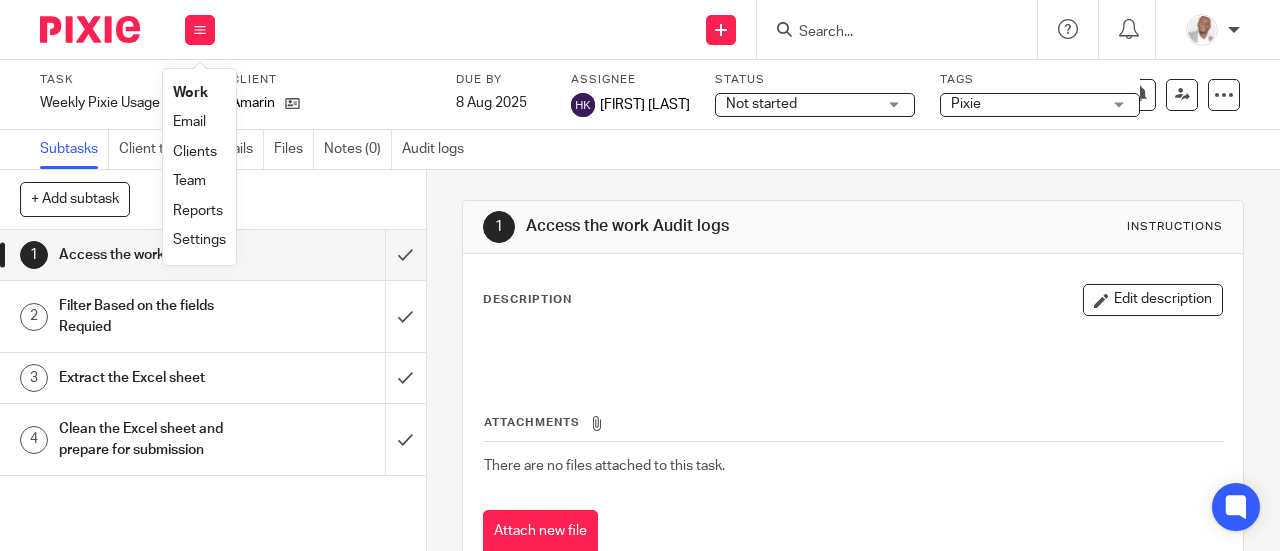 click on "Team" at bounding box center [189, 181] 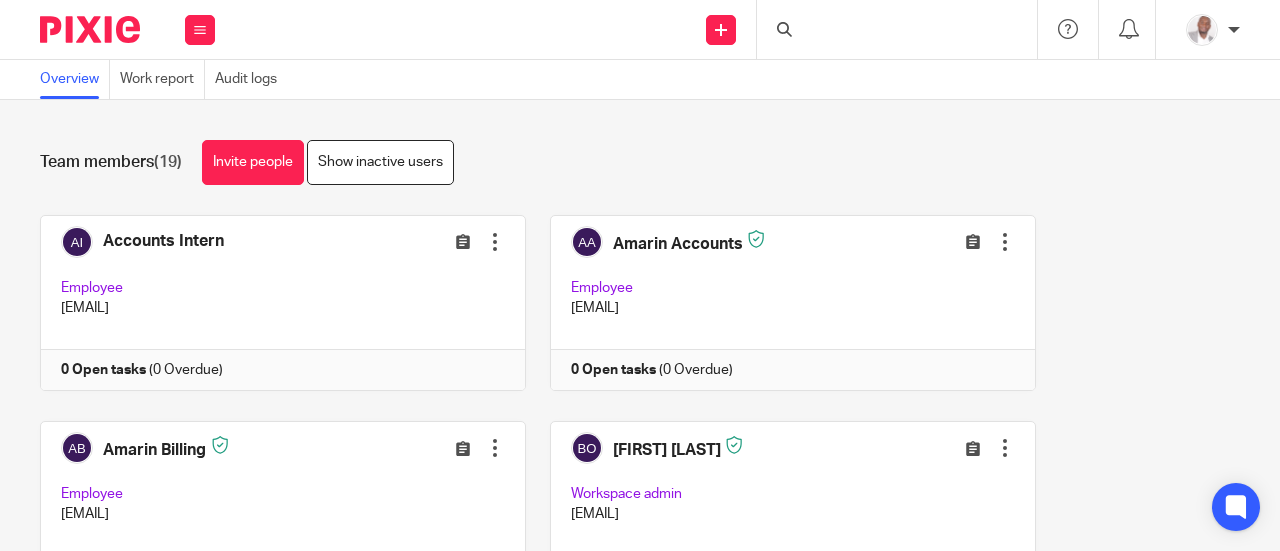 scroll, scrollTop: 0, scrollLeft: 0, axis: both 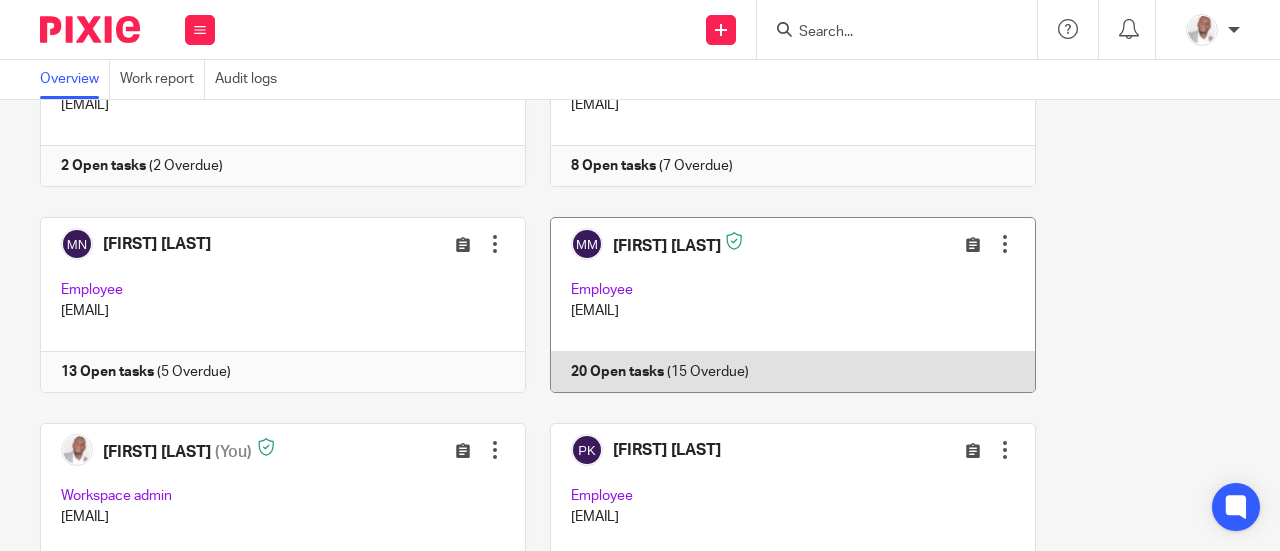click at bounding box center (781, 305) 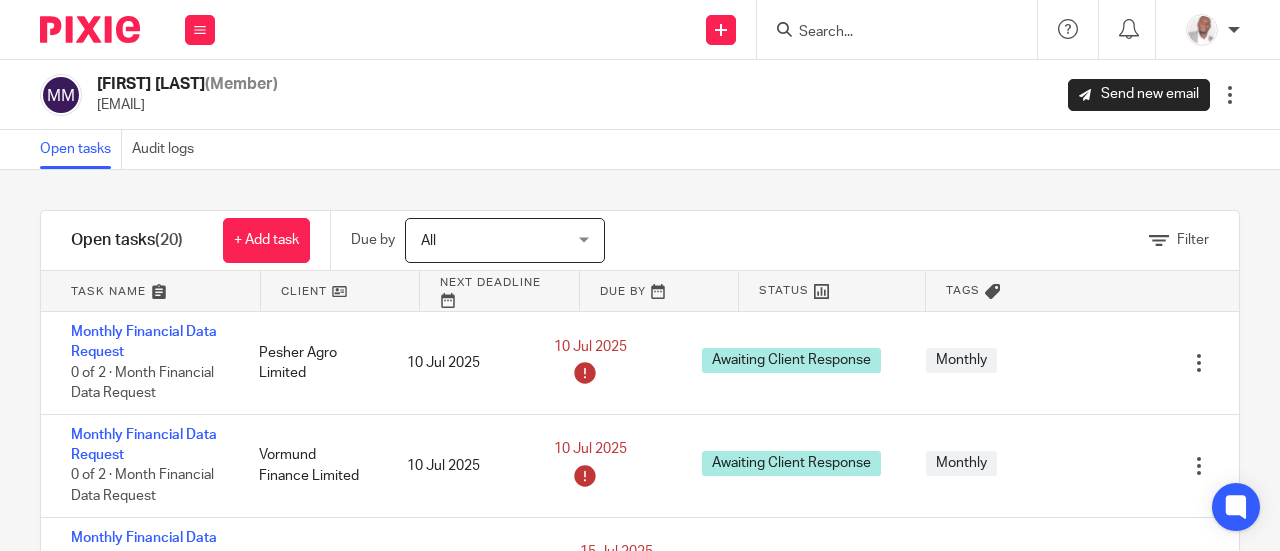 scroll, scrollTop: 0, scrollLeft: 0, axis: both 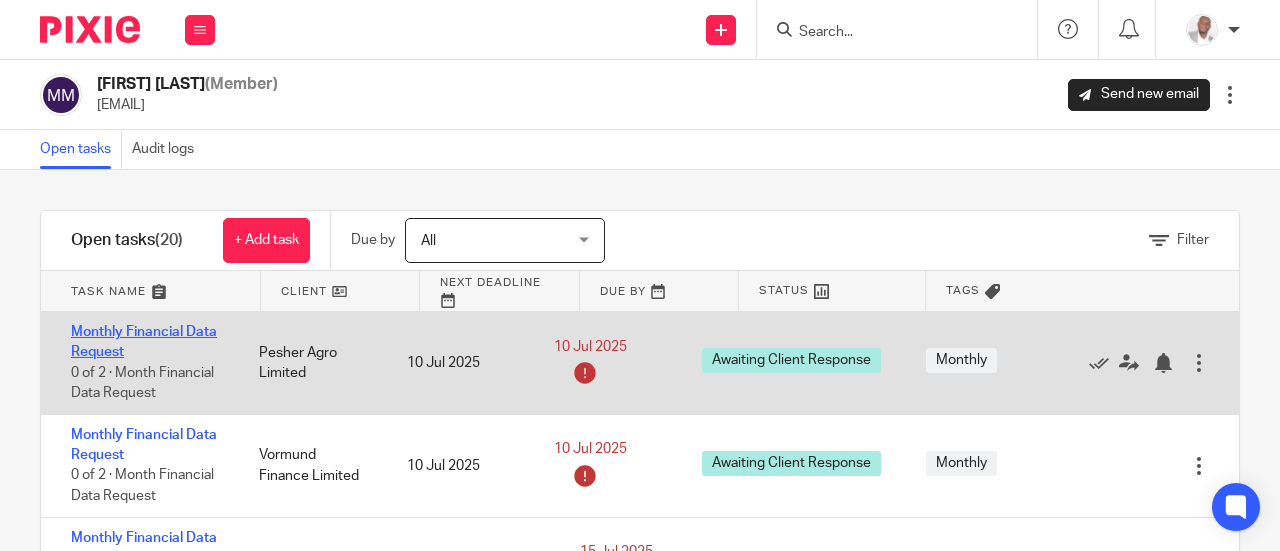 click on "Monthly Financial Data Request" at bounding box center (144, 342) 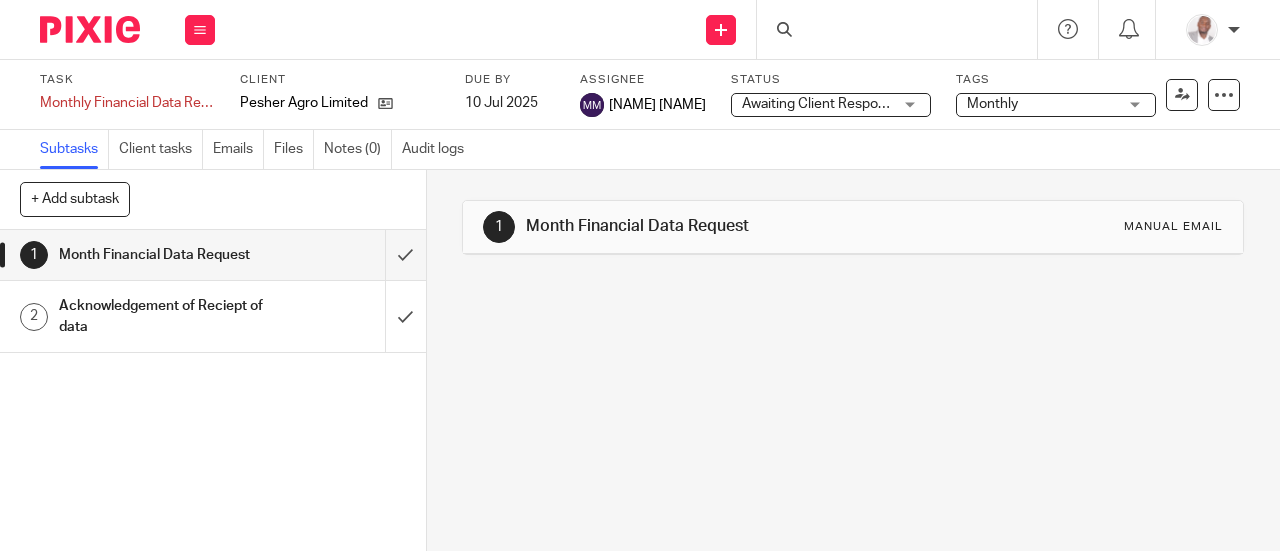 scroll, scrollTop: 0, scrollLeft: 0, axis: both 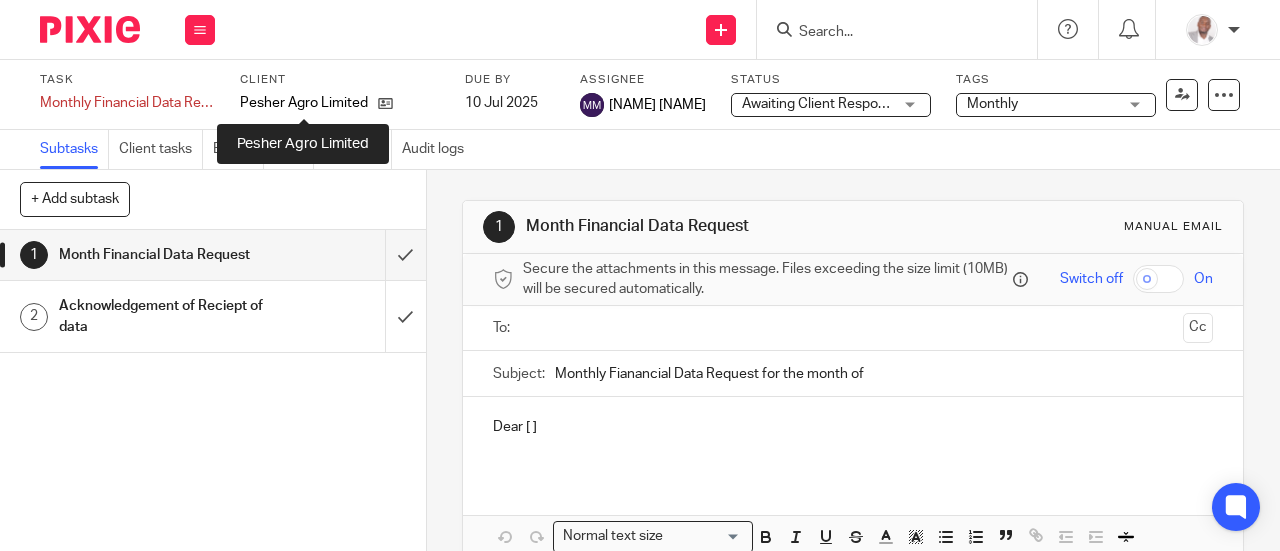 click on "Pesher Agro Limited" at bounding box center [304, 103] 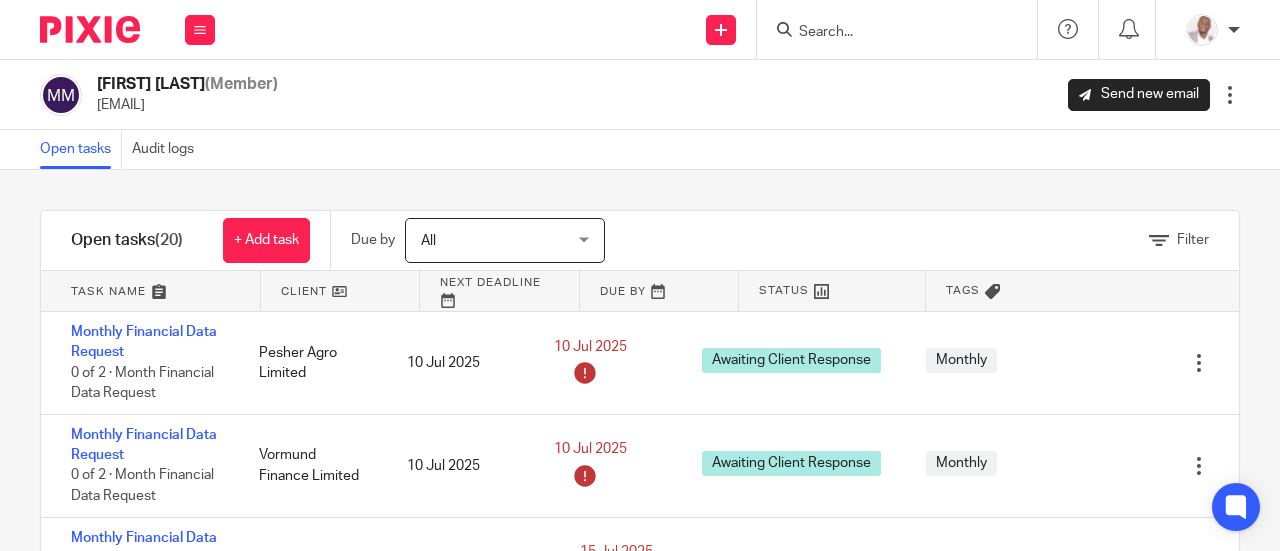 scroll, scrollTop: 0, scrollLeft: 0, axis: both 